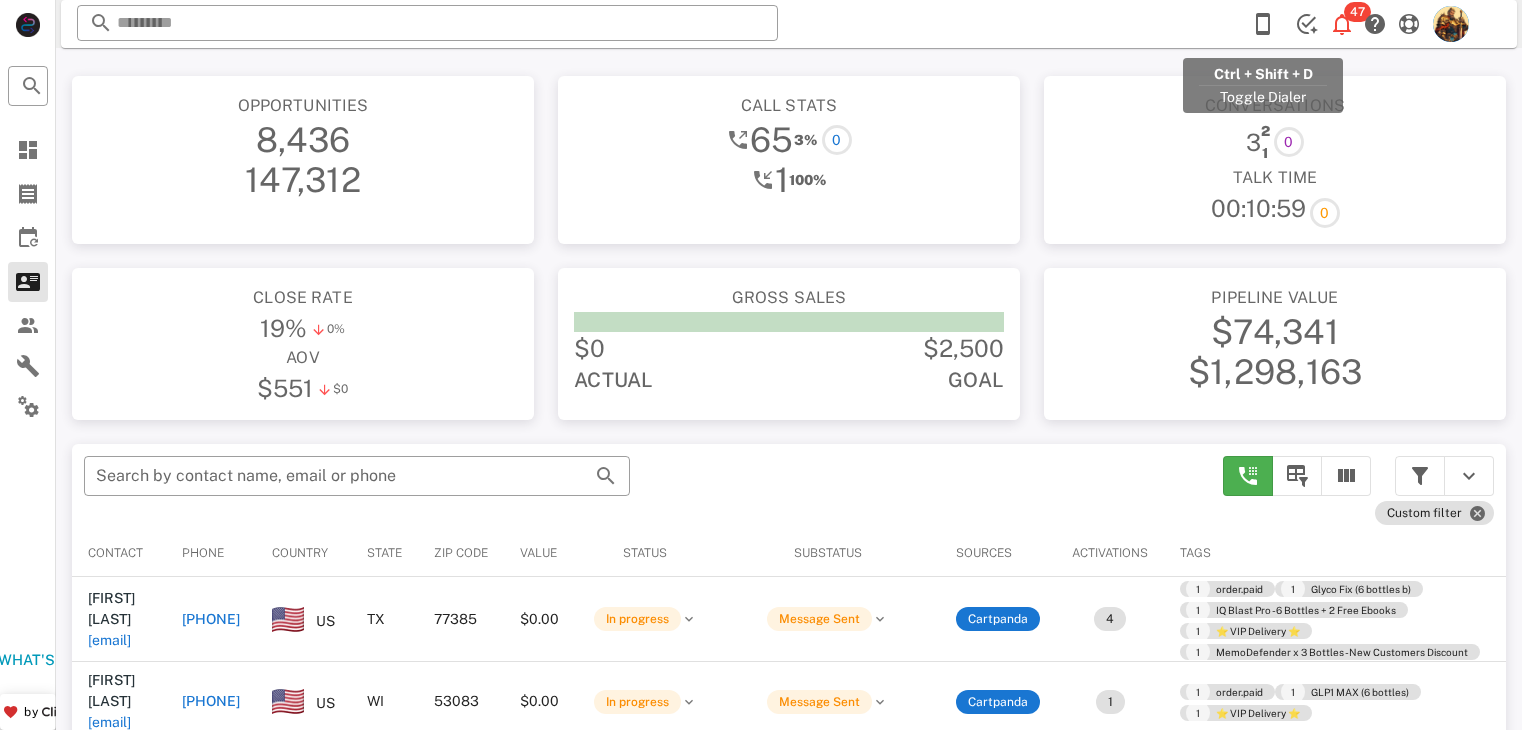 scroll, scrollTop: 380, scrollLeft: 0, axis: vertical 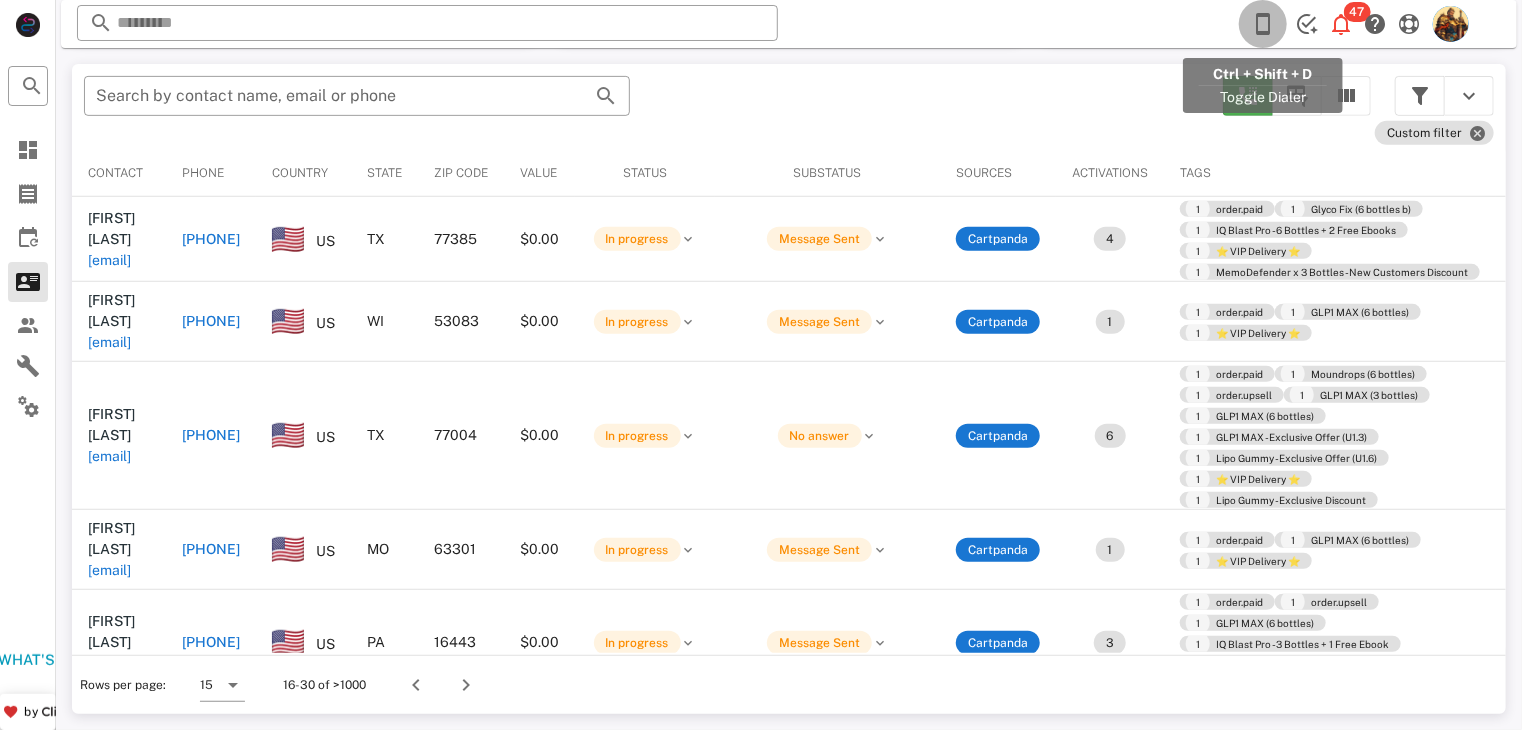 drag, startPoint x: 0, startPoint y: 0, endPoint x: 1264, endPoint y: 24, distance: 1264.2278 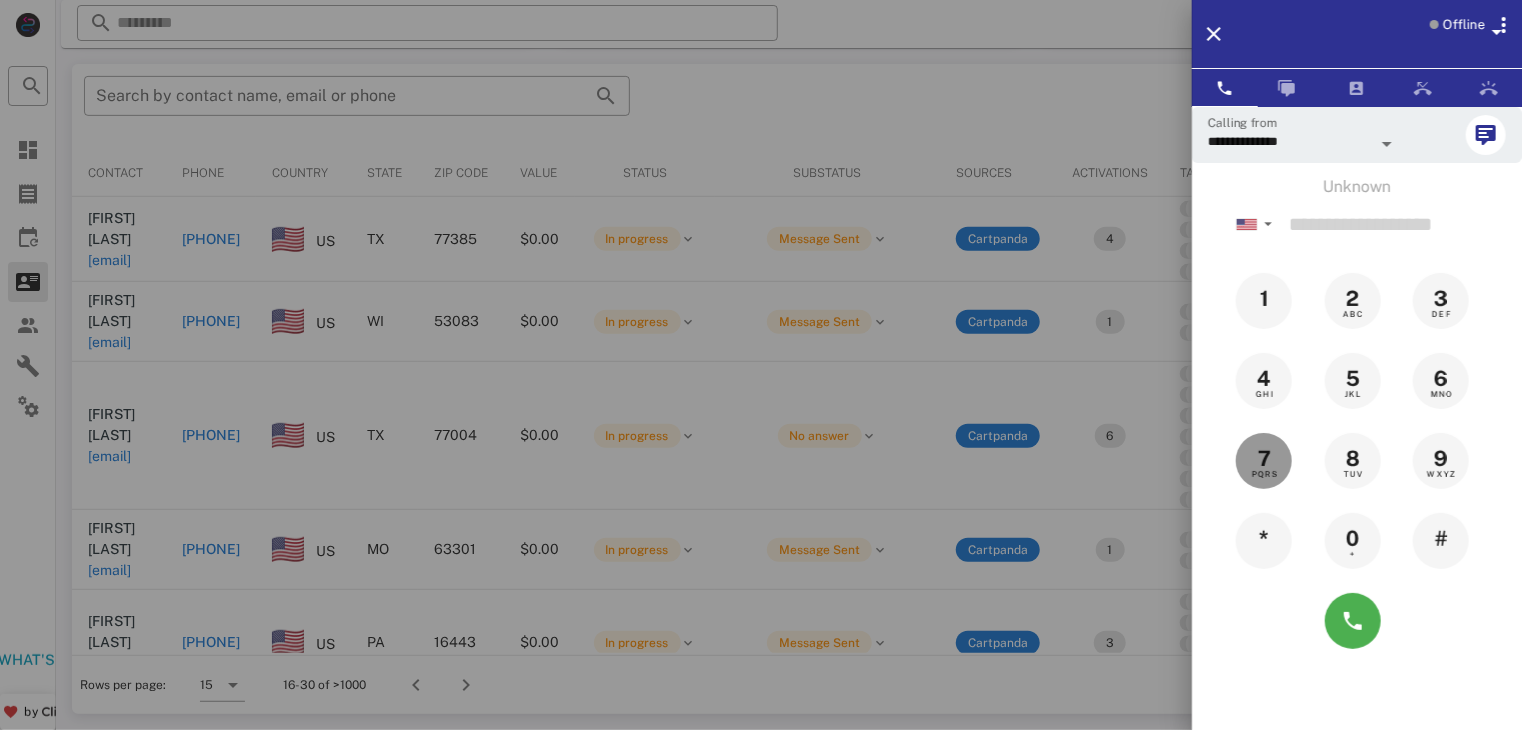 click on "7" at bounding box center [1265, 459] 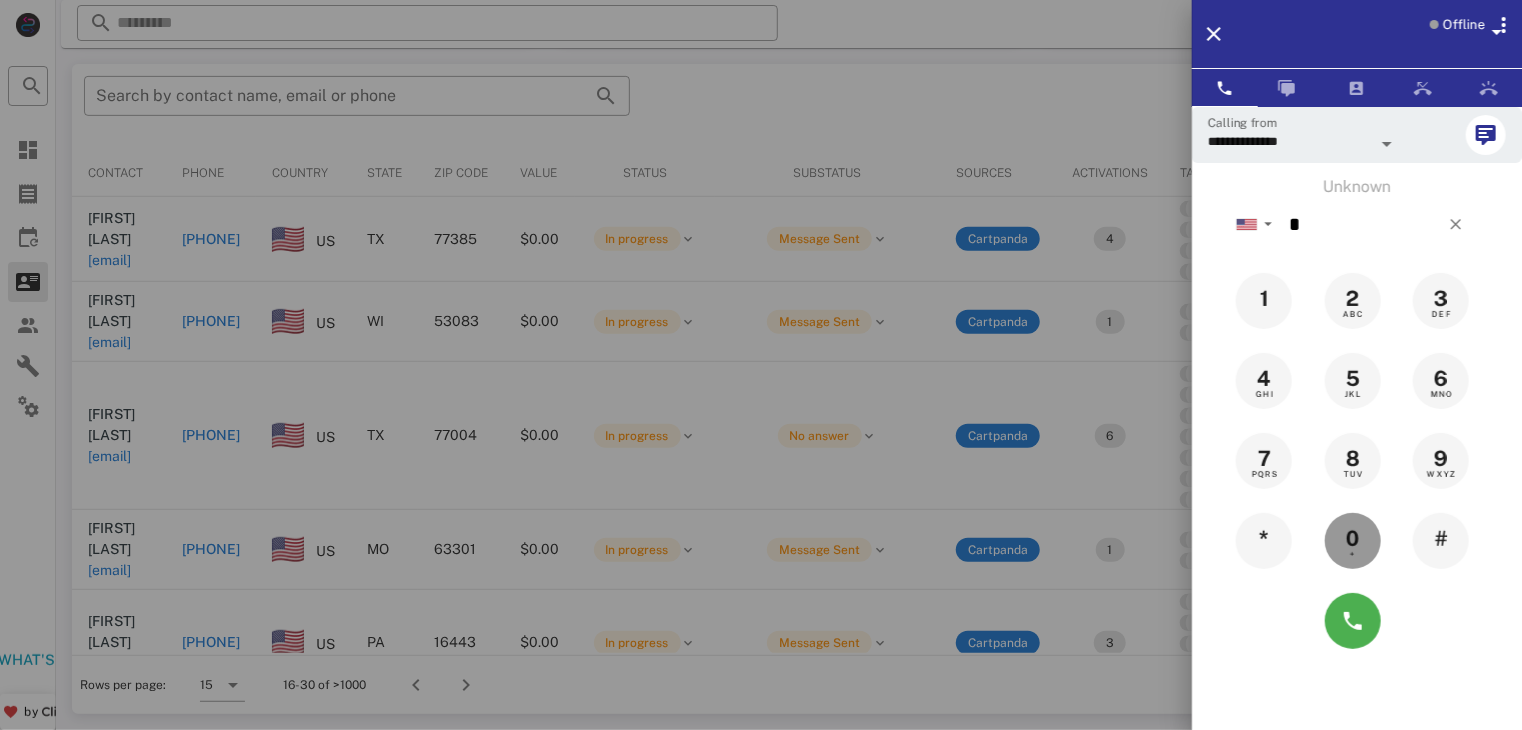 click on "0" at bounding box center (1353, 539) 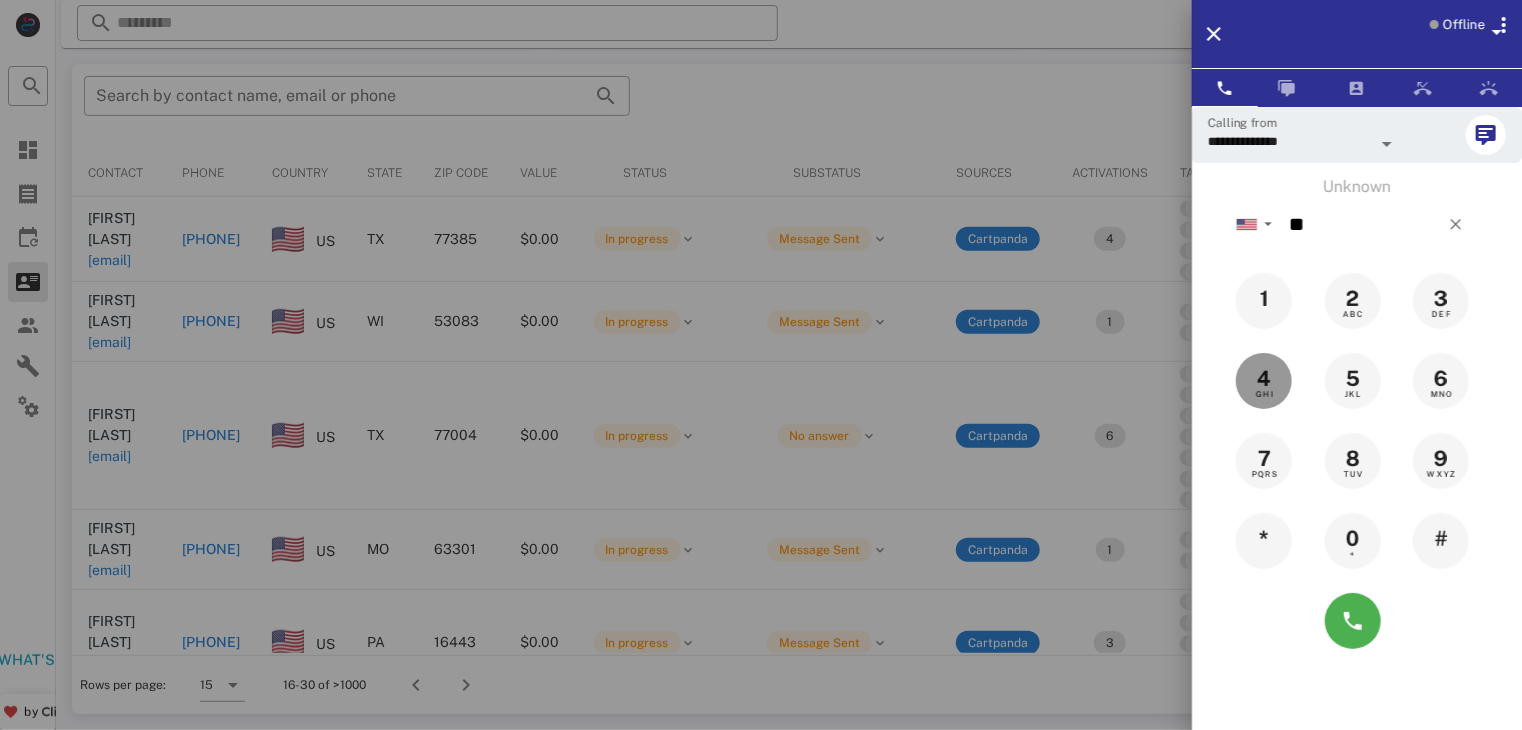click on "4" at bounding box center [1264, 379] 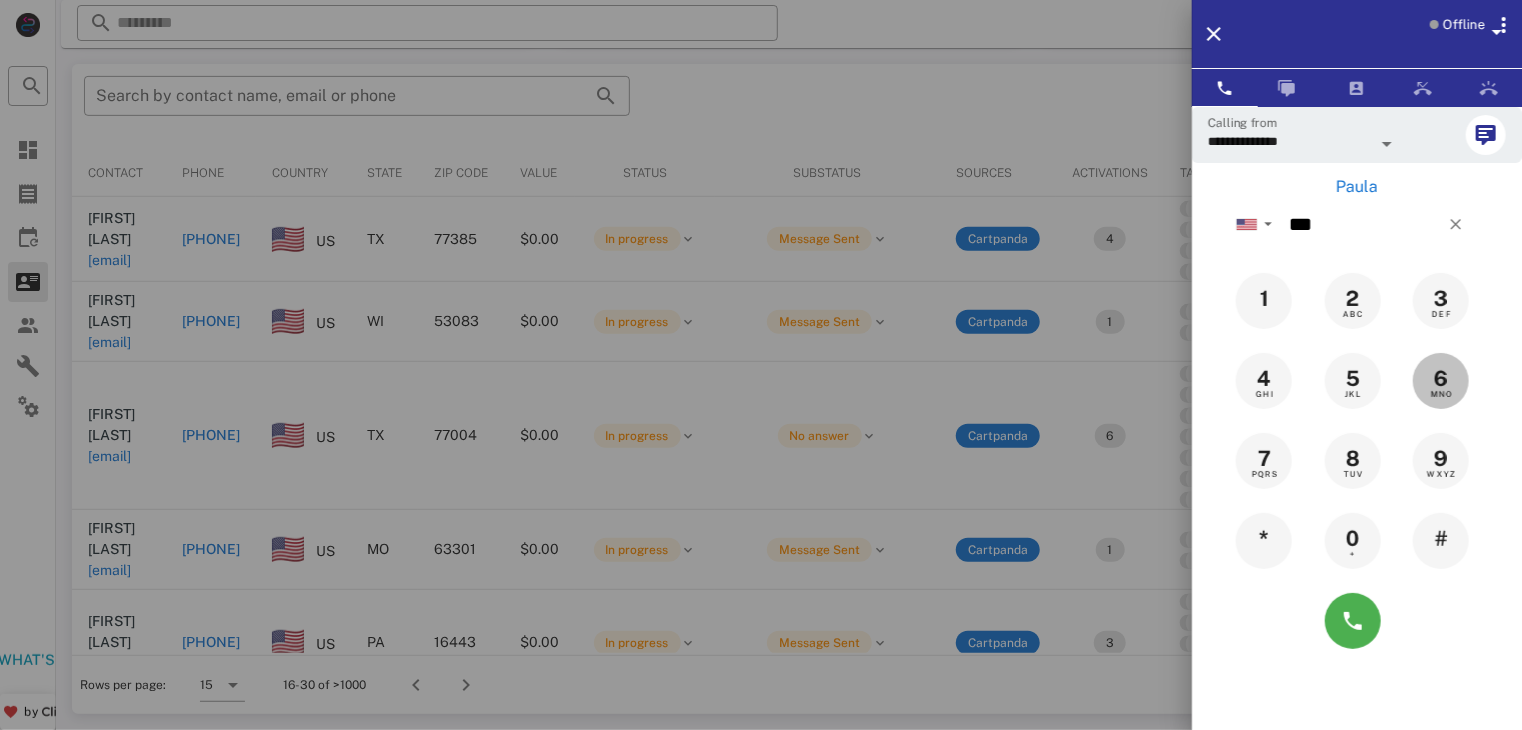 click on "6" at bounding box center [1441, 379] 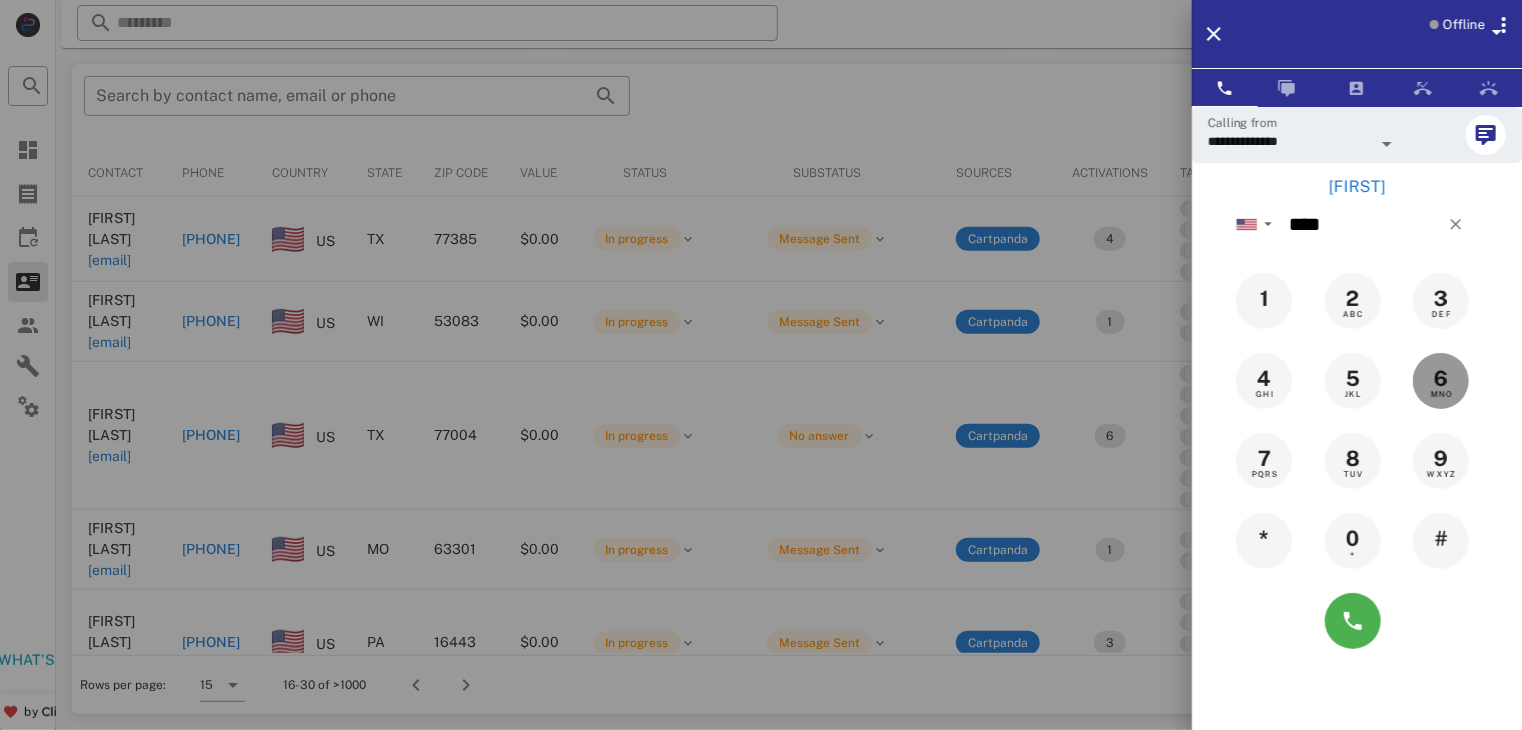 drag, startPoint x: 1447, startPoint y: 377, endPoint x: 1440, endPoint y: 390, distance: 14.764823 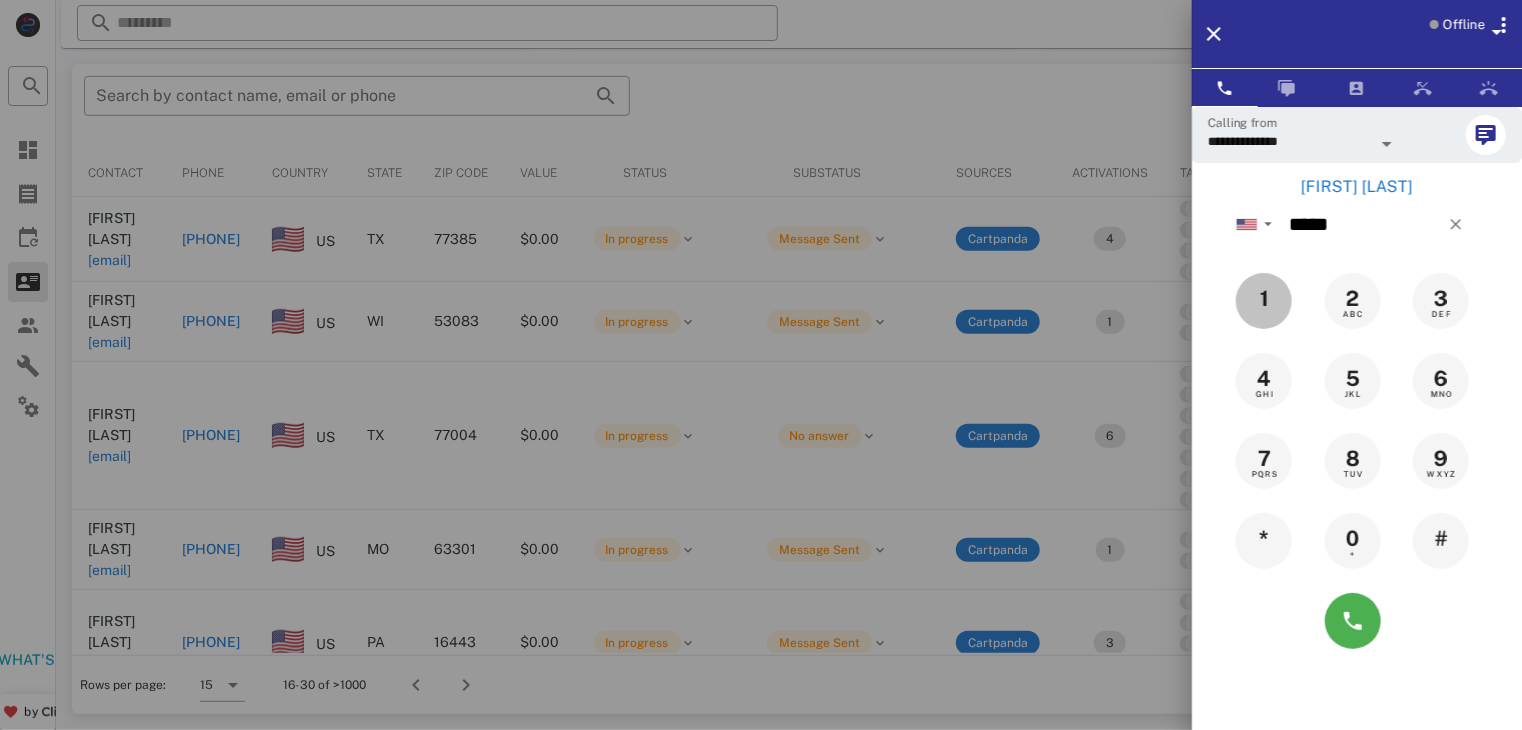 click on "1" at bounding box center [1264, 299] 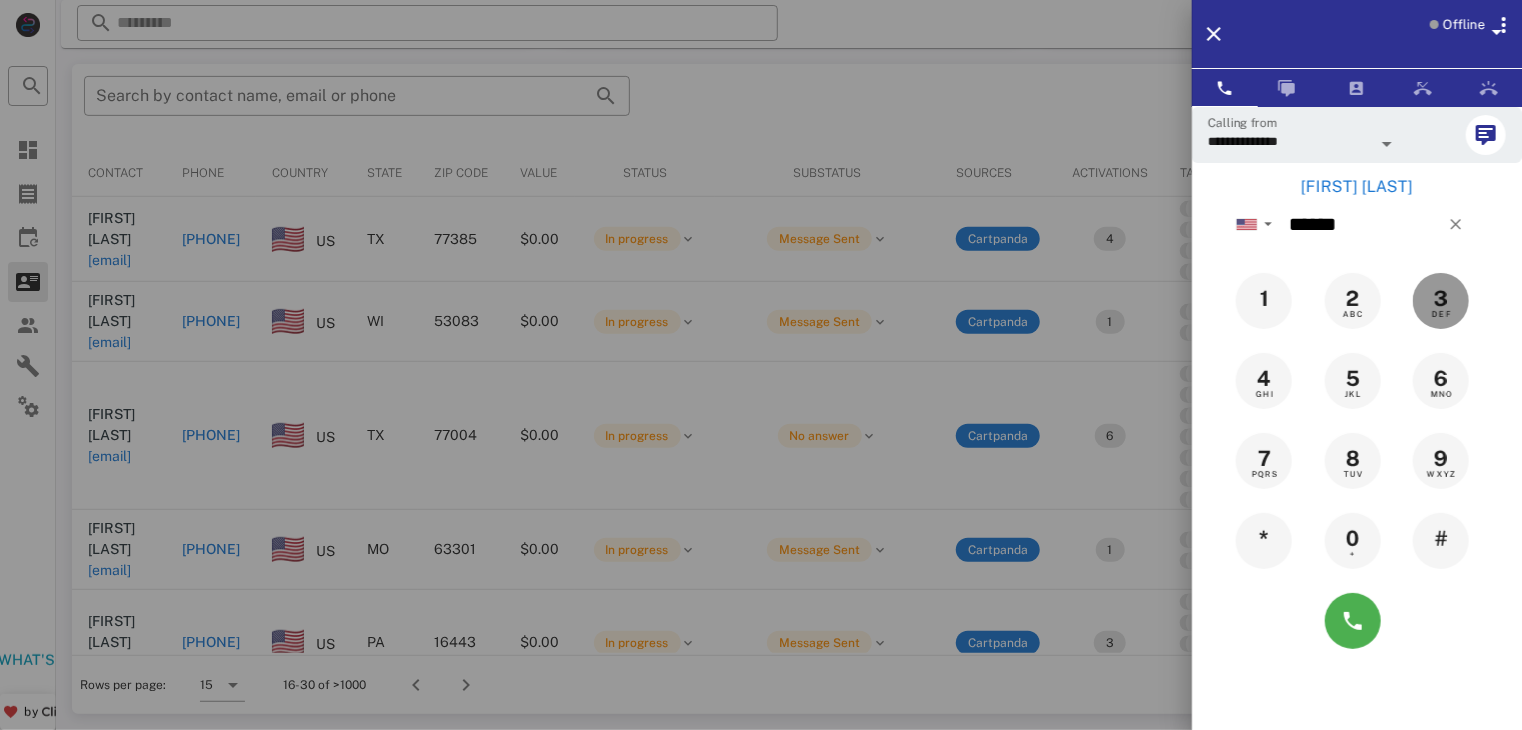click on "3" at bounding box center (1441, 299) 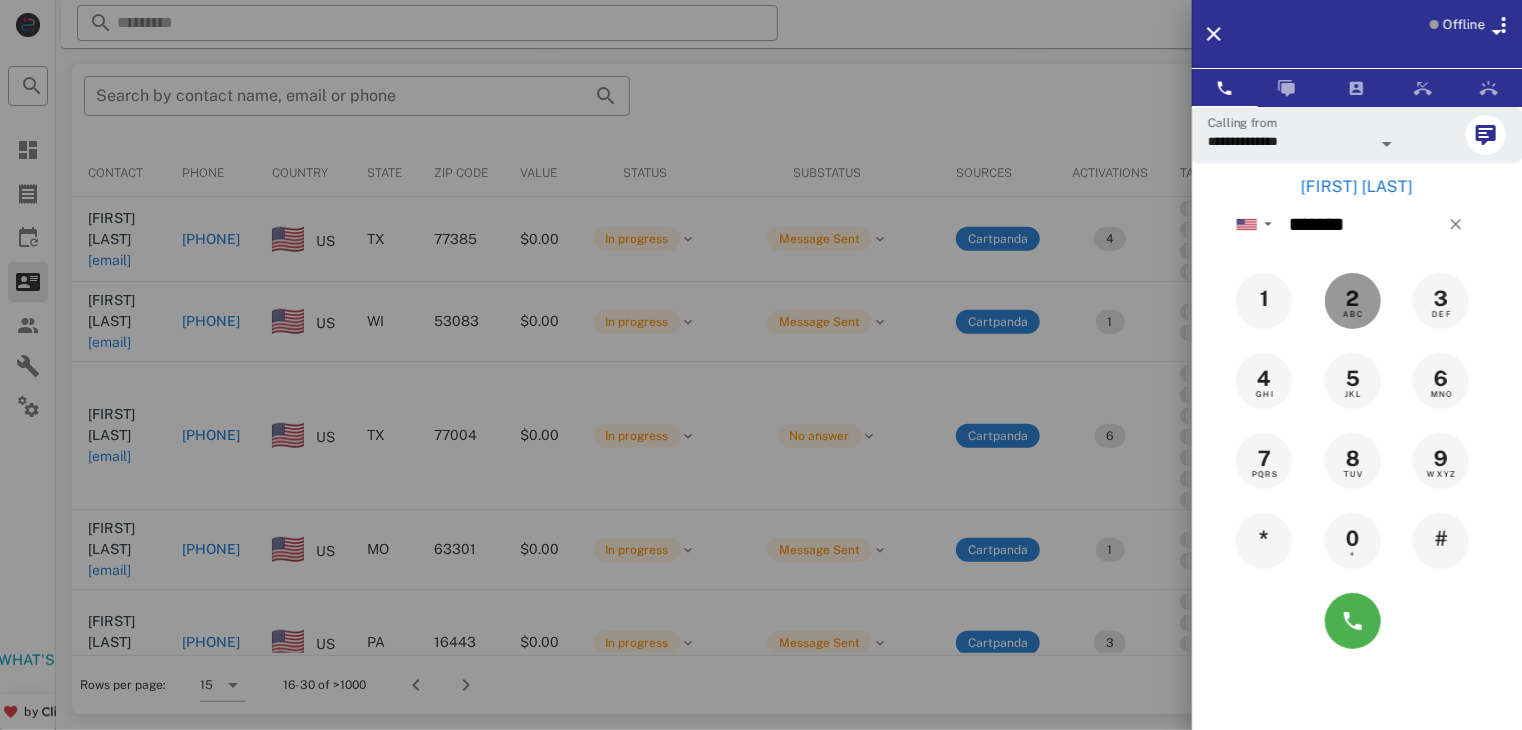 click on "2 ABC" at bounding box center [1353, 299] 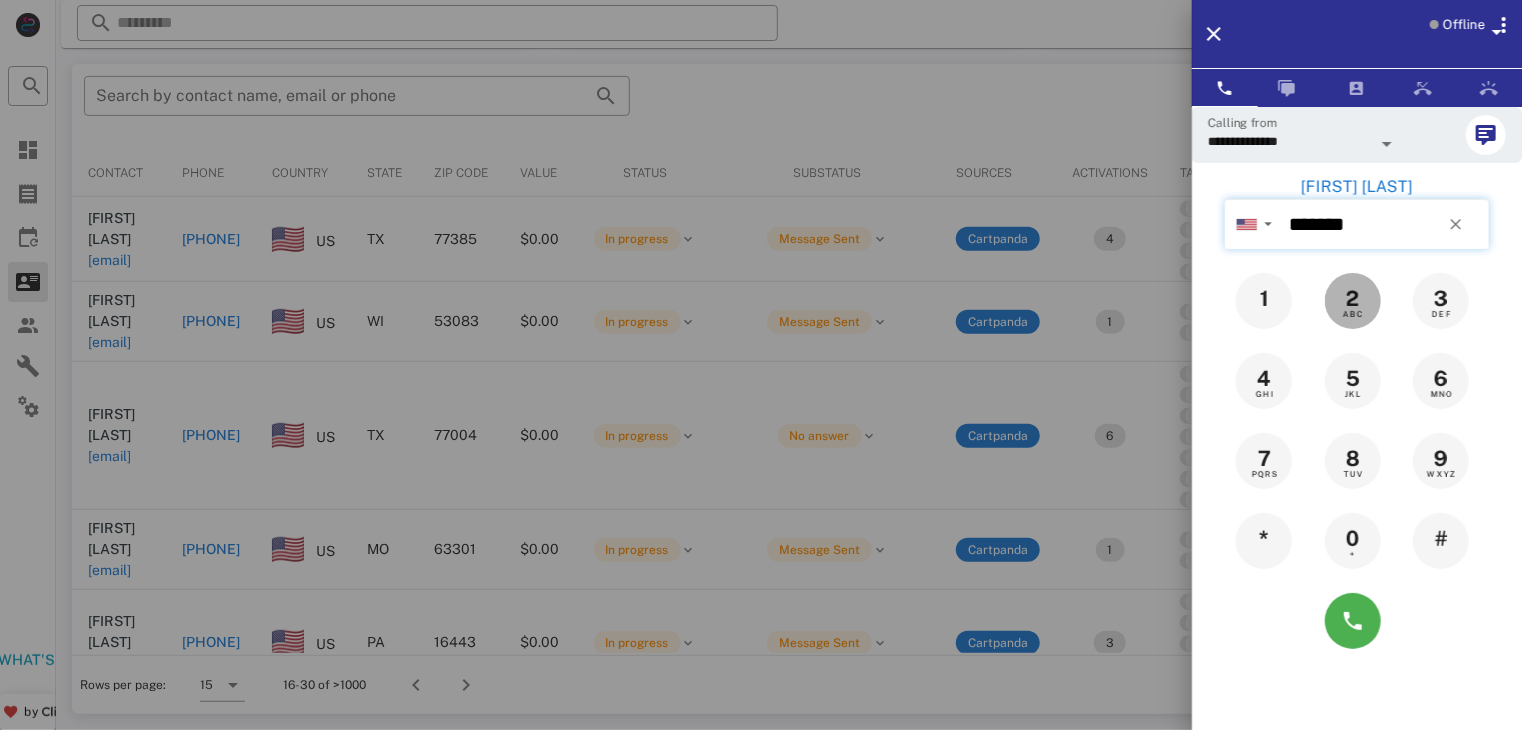 type on "********" 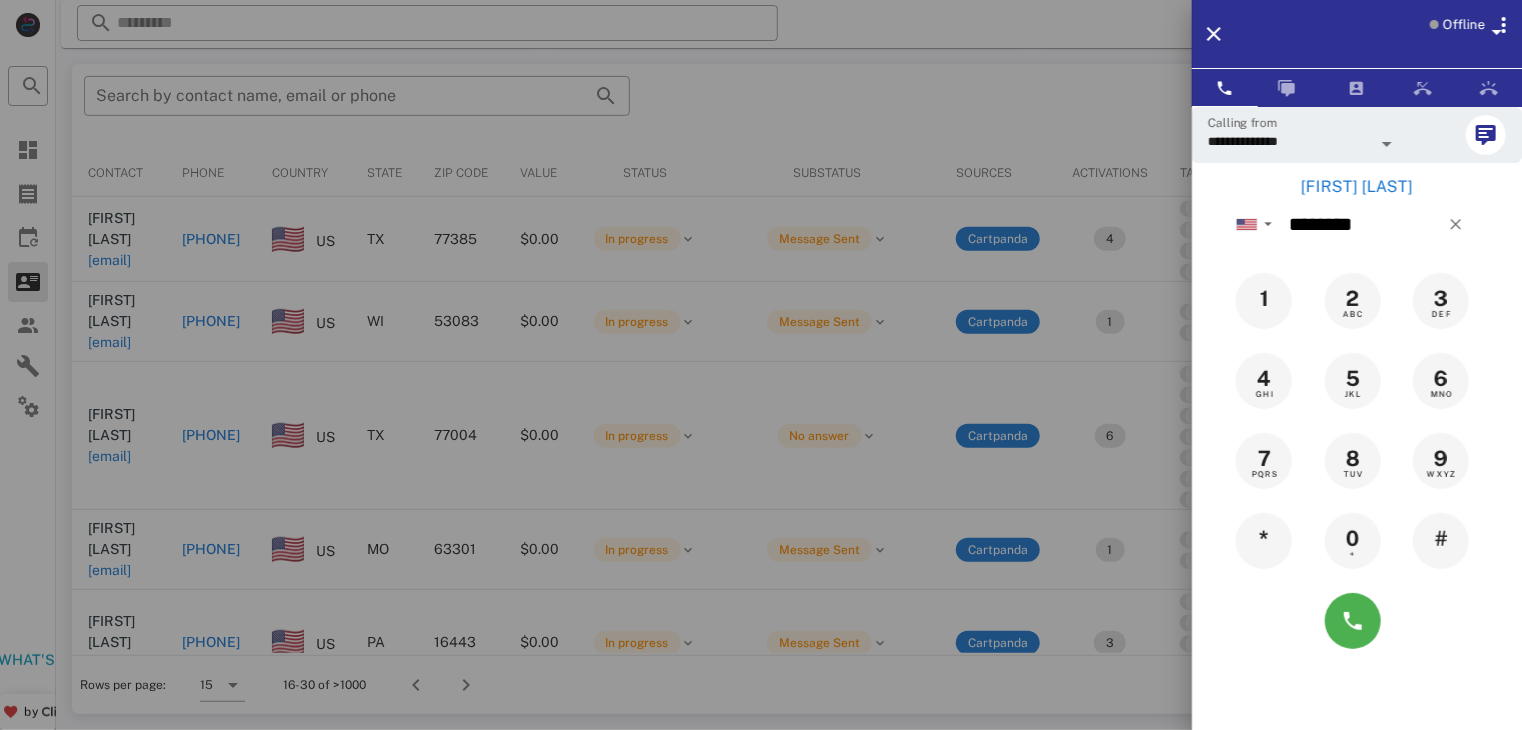click on "[FIRST] [LAST]" at bounding box center (1357, 187) 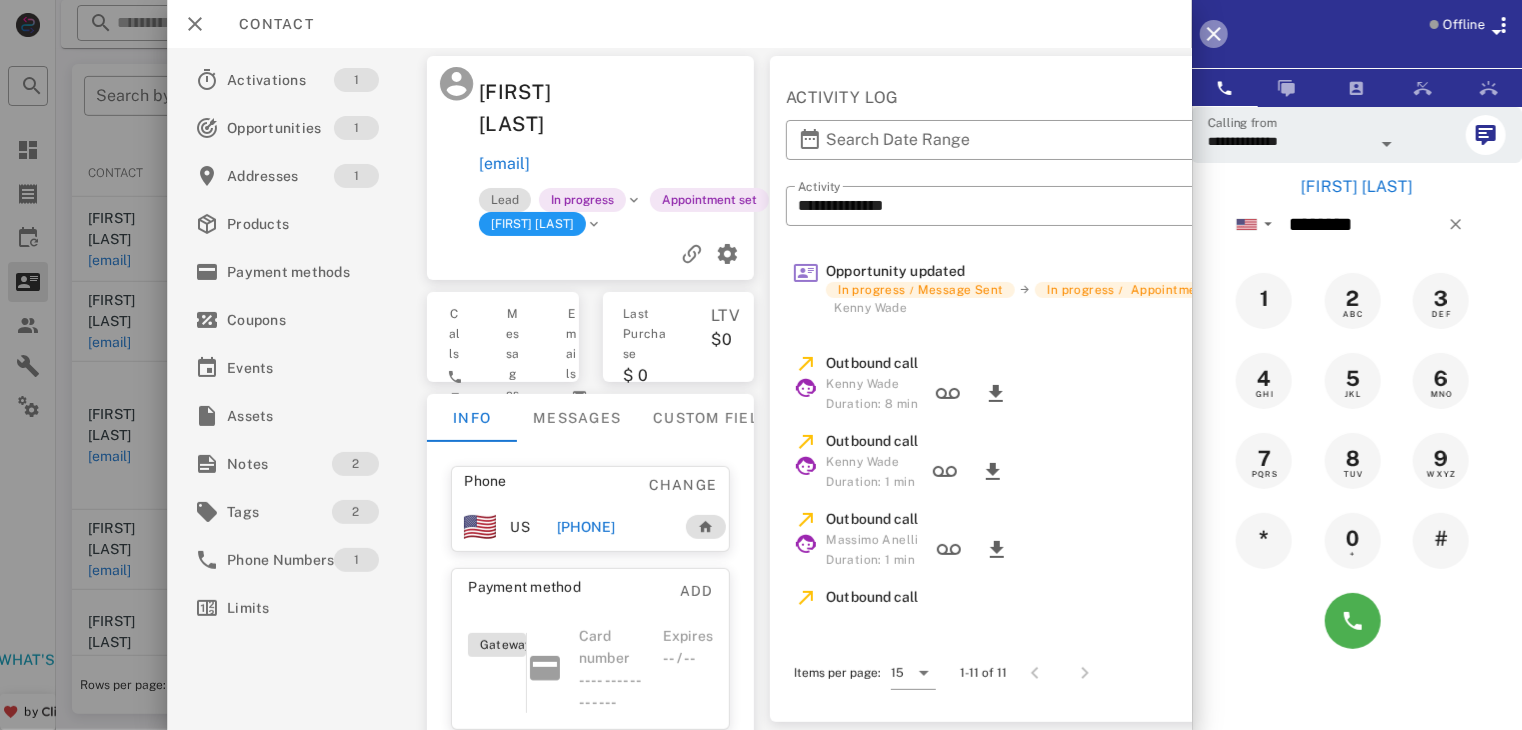 click at bounding box center (1214, 34) 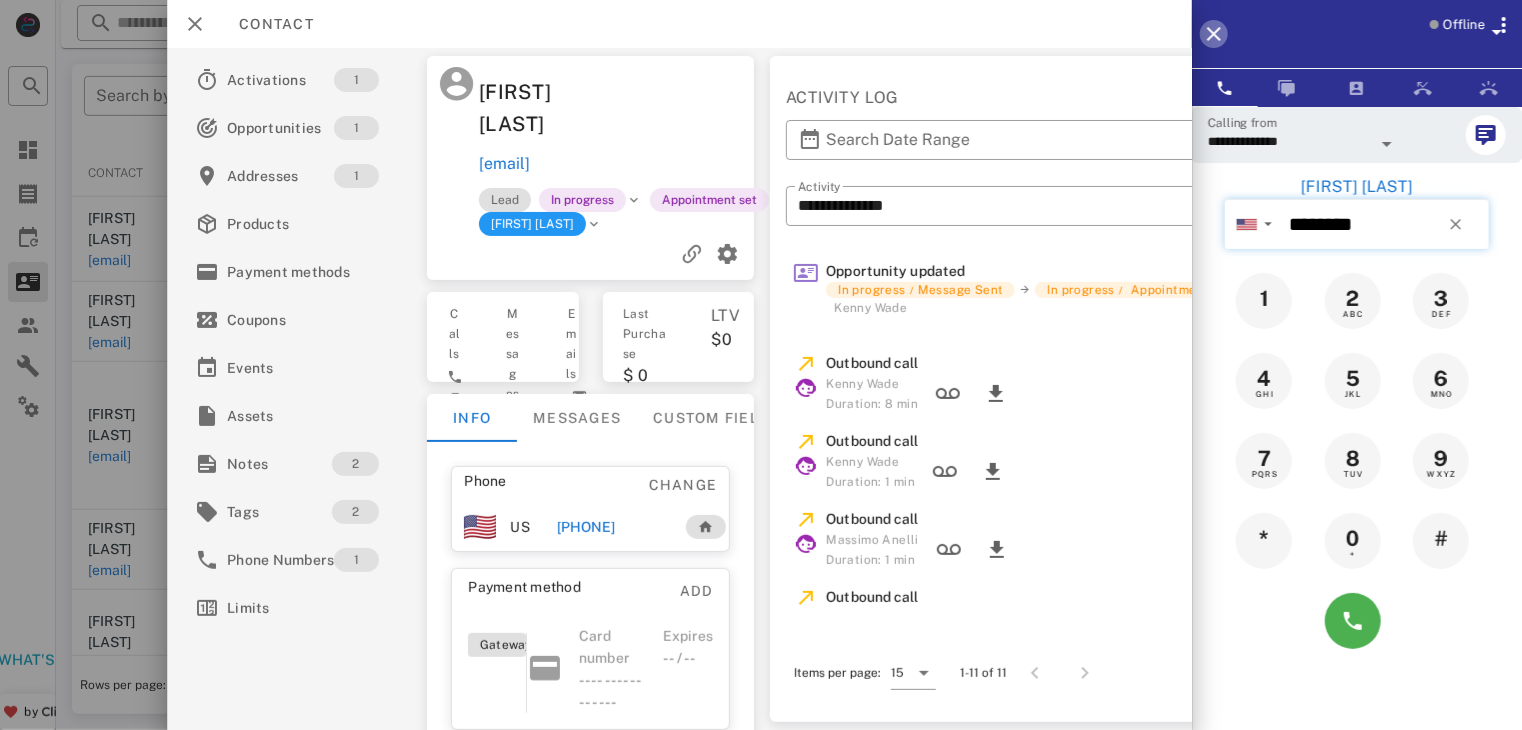 type 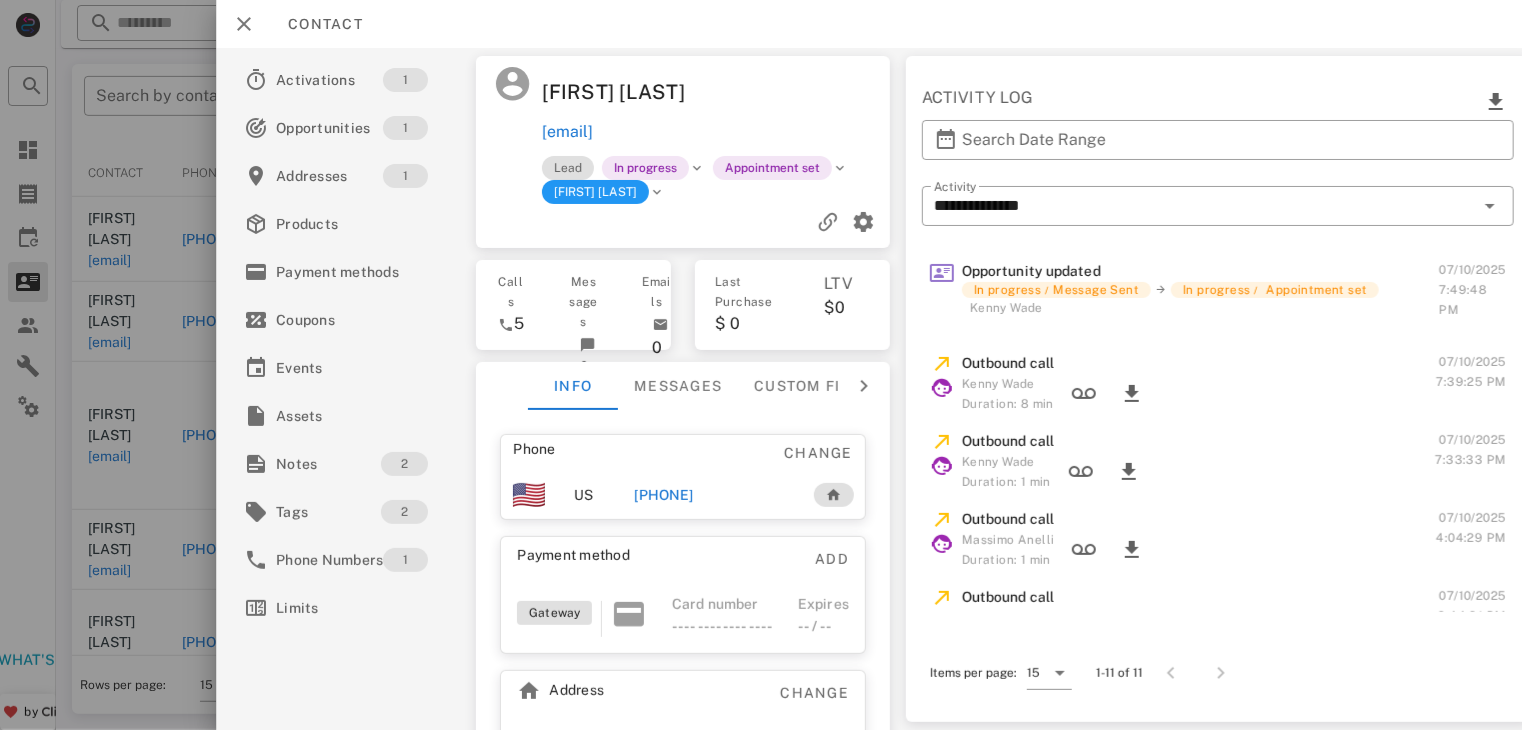 scroll, scrollTop: 0, scrollLeft: 0, axis: both 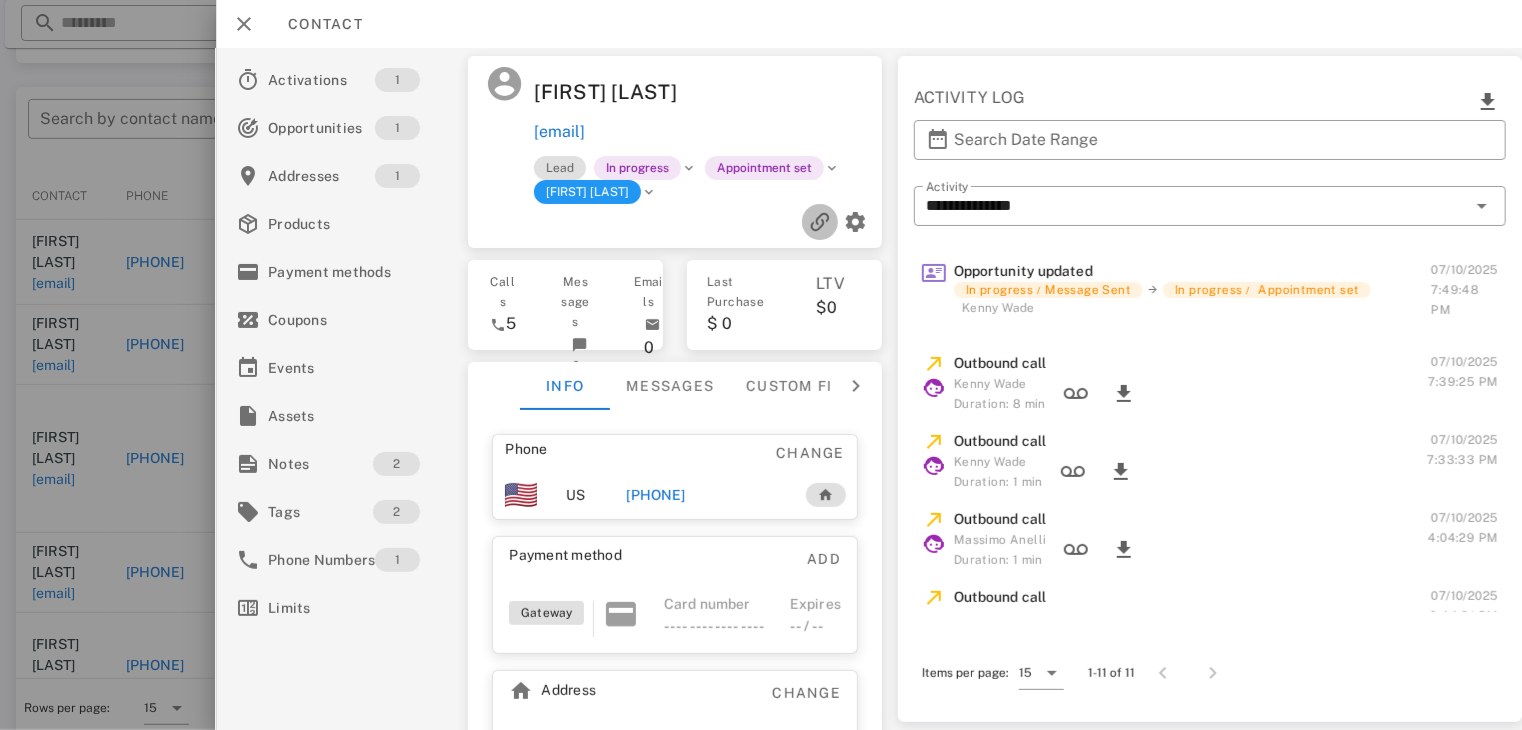 click at bounding box center [820, 222] 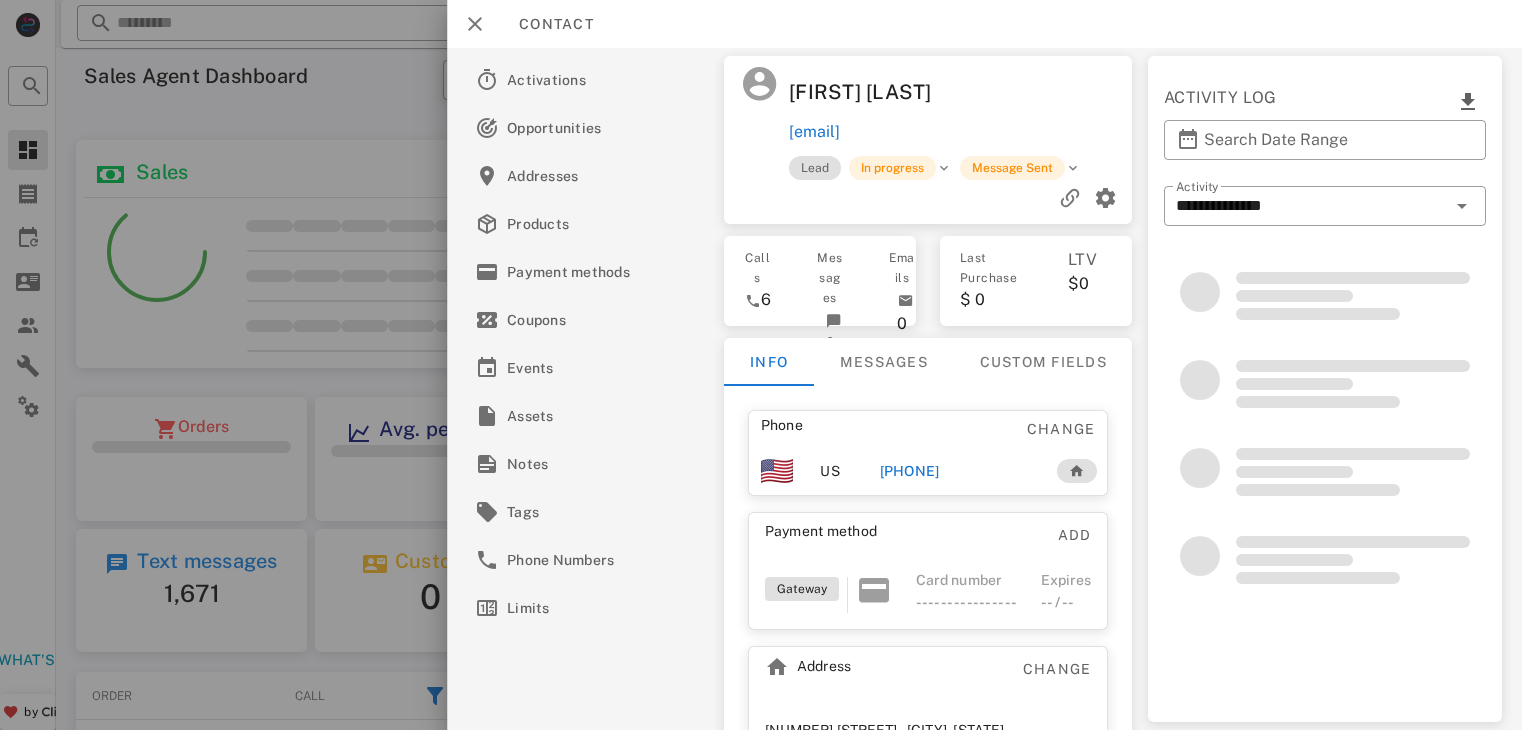 scroll, scrollTop: 0, scrollLeft: 0, axis: both 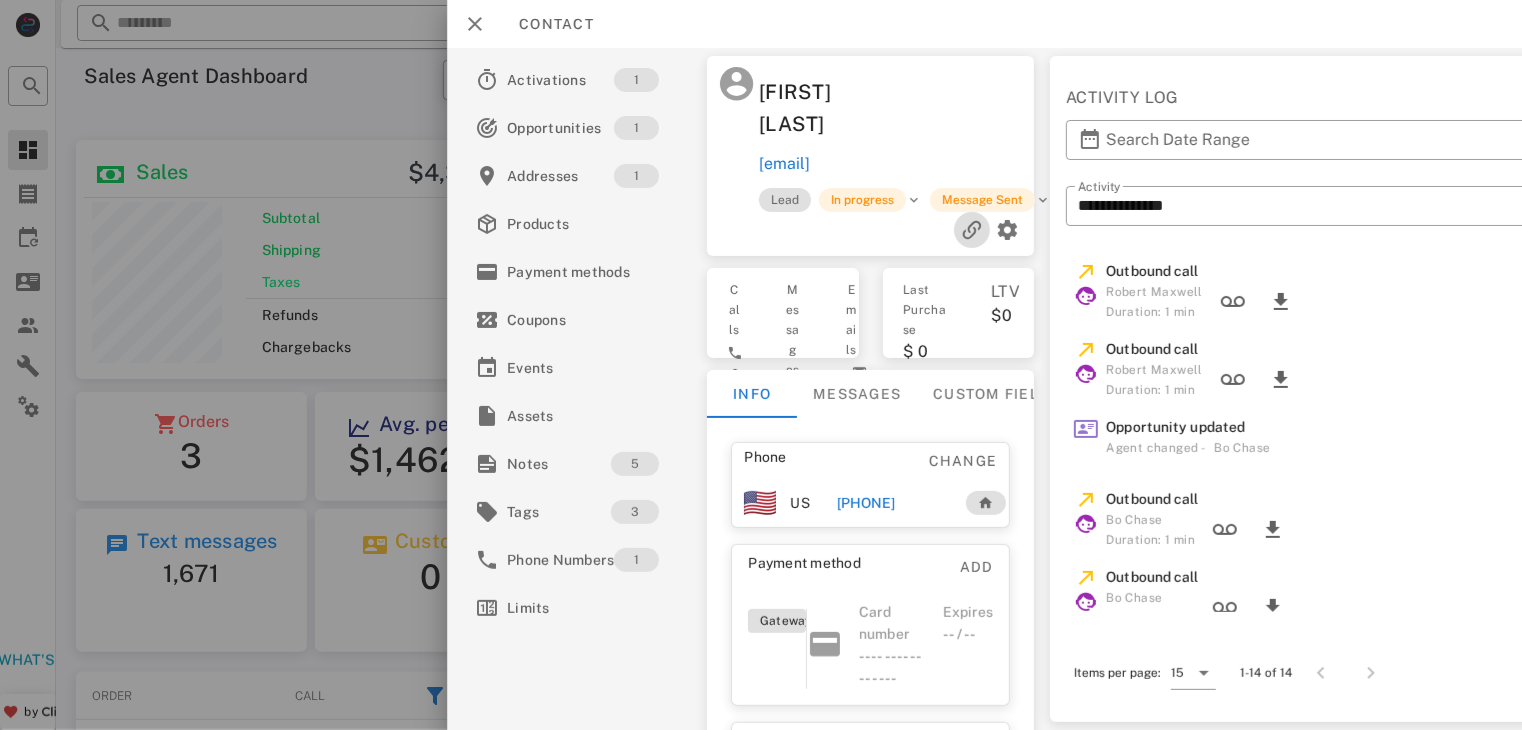 click at bounding box center (972, 230) 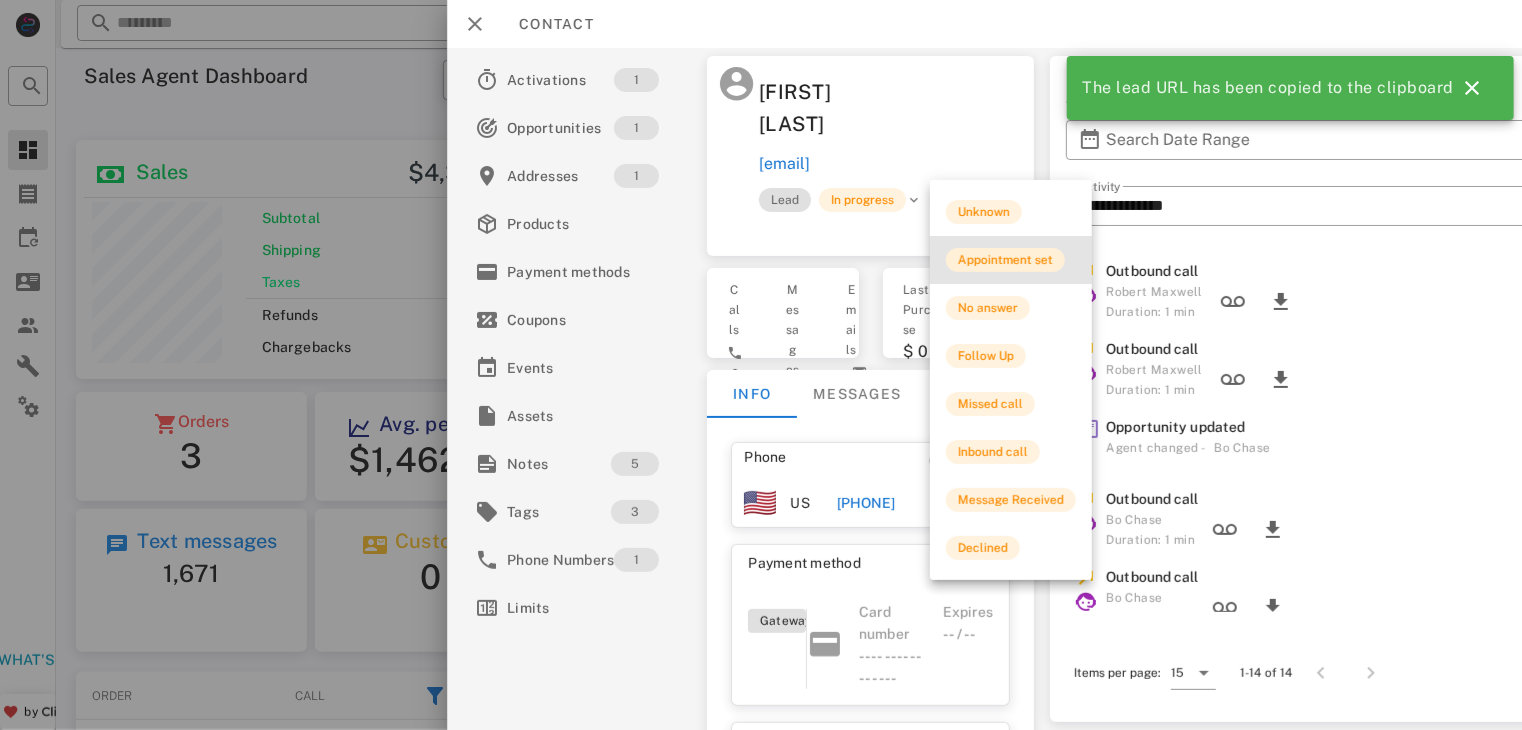 click on "Appointment set" at bounding box center [1005, 260] 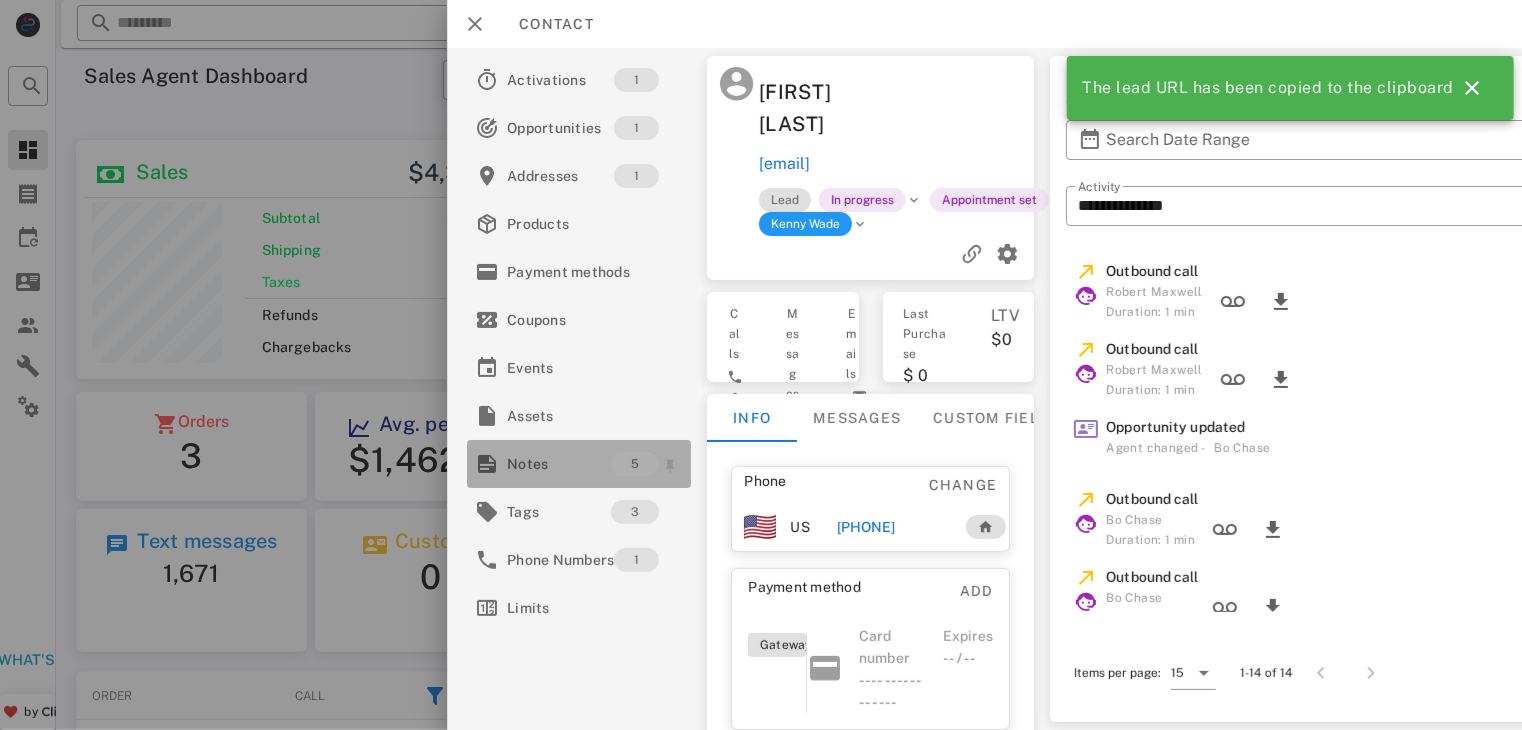 click on "Notes" at bounding box center (559, 464) 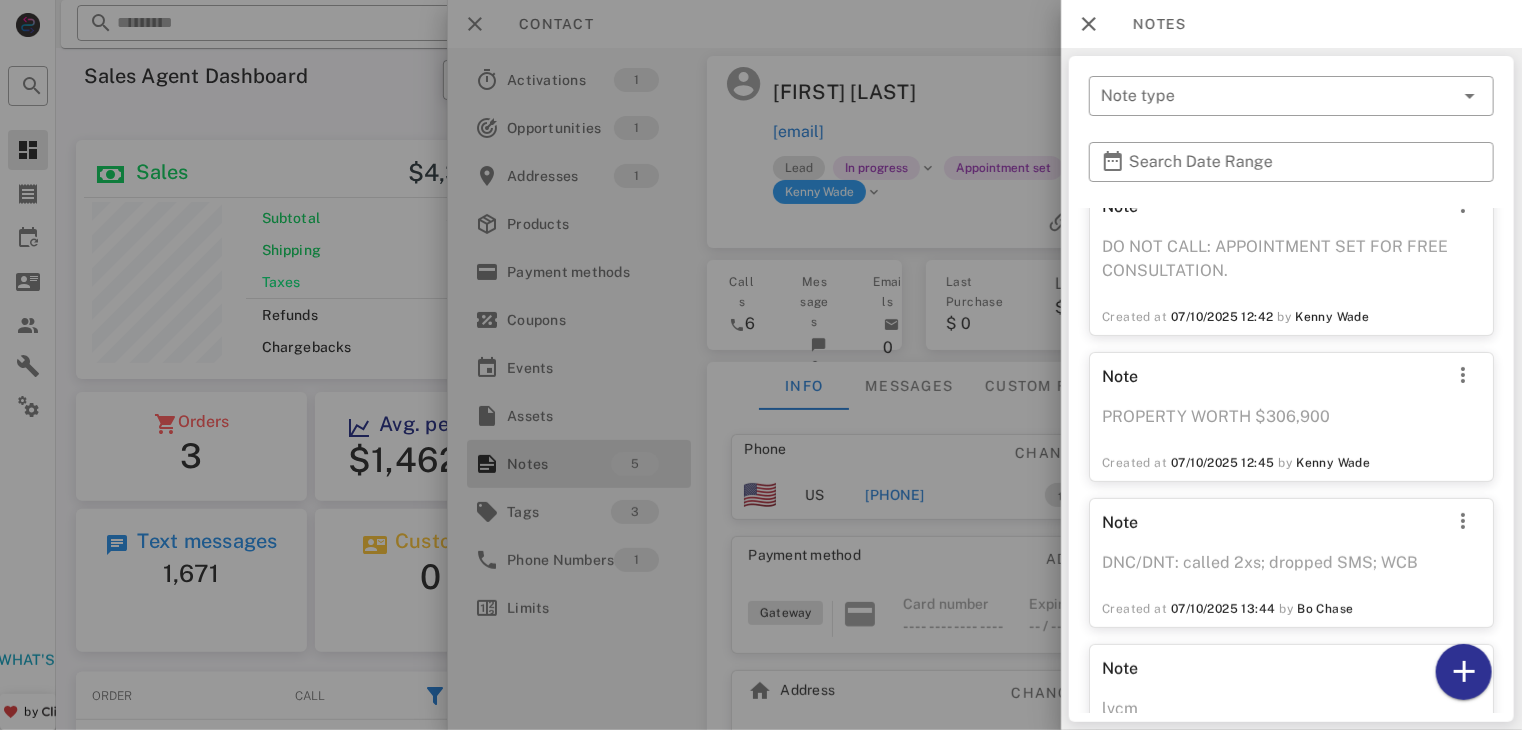 scroll, scrollTop: 274, scrollLeft: 0, axis: vertical 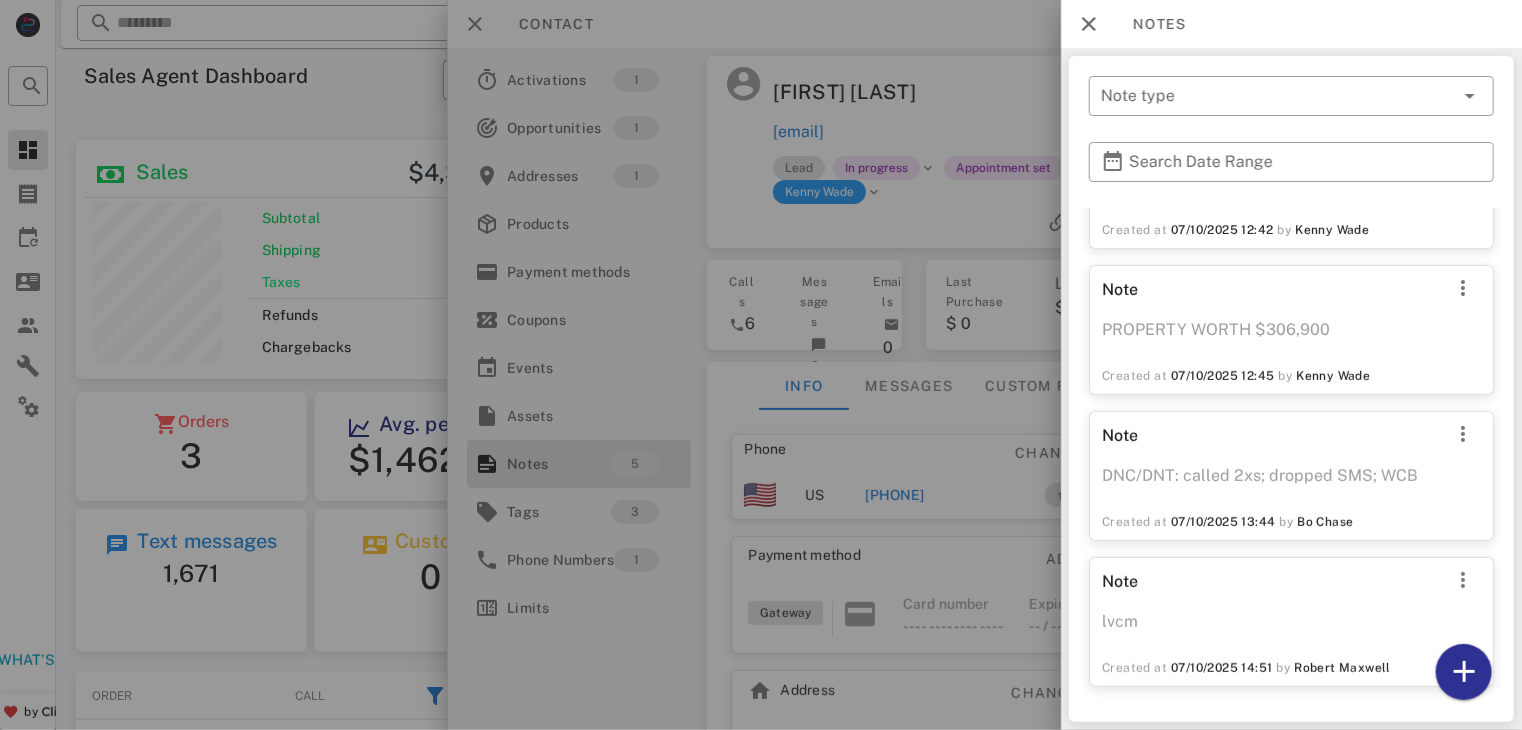 click at bounding box center [761, 365] 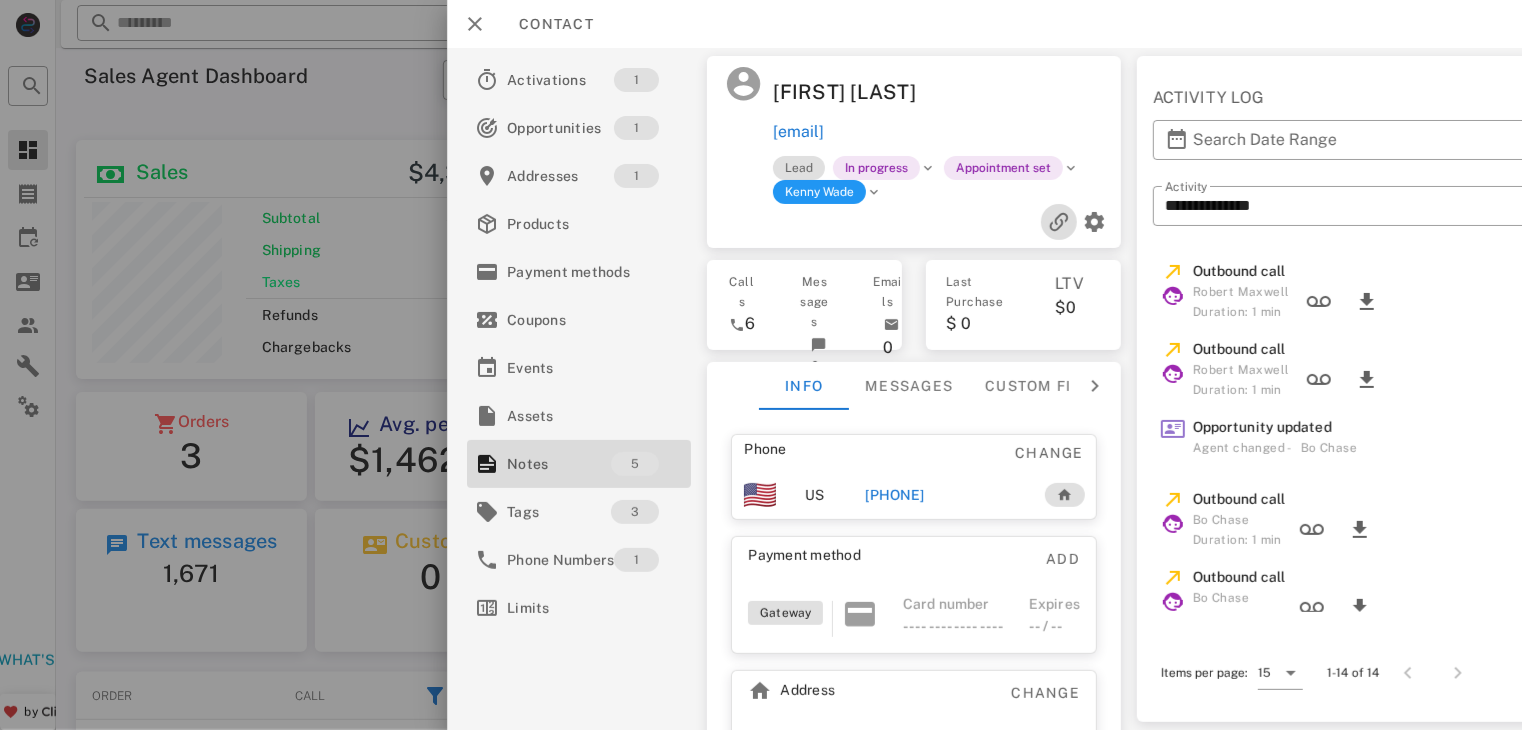click at bounding box center [1059, 222] 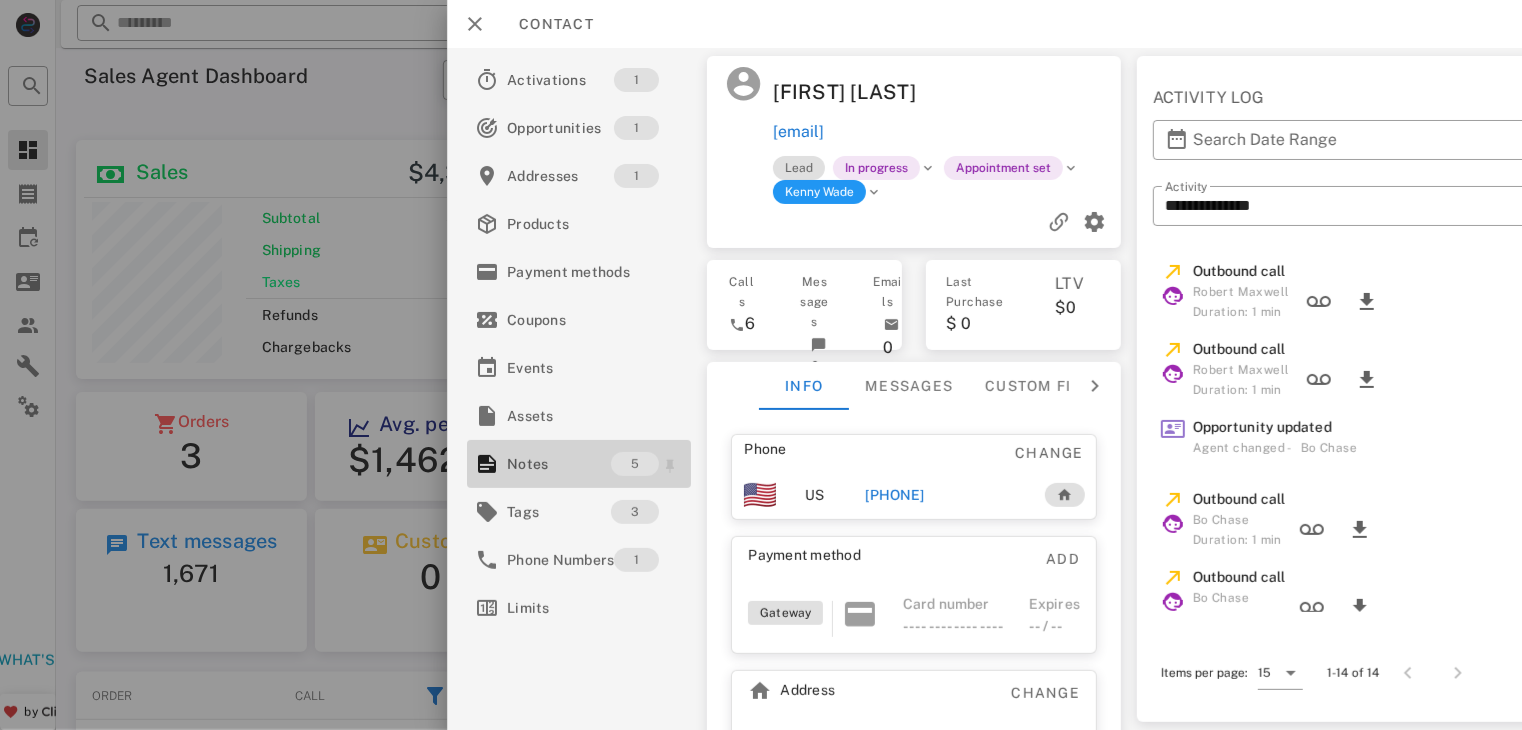 click on "Notes" at bounding box center (559, 464) 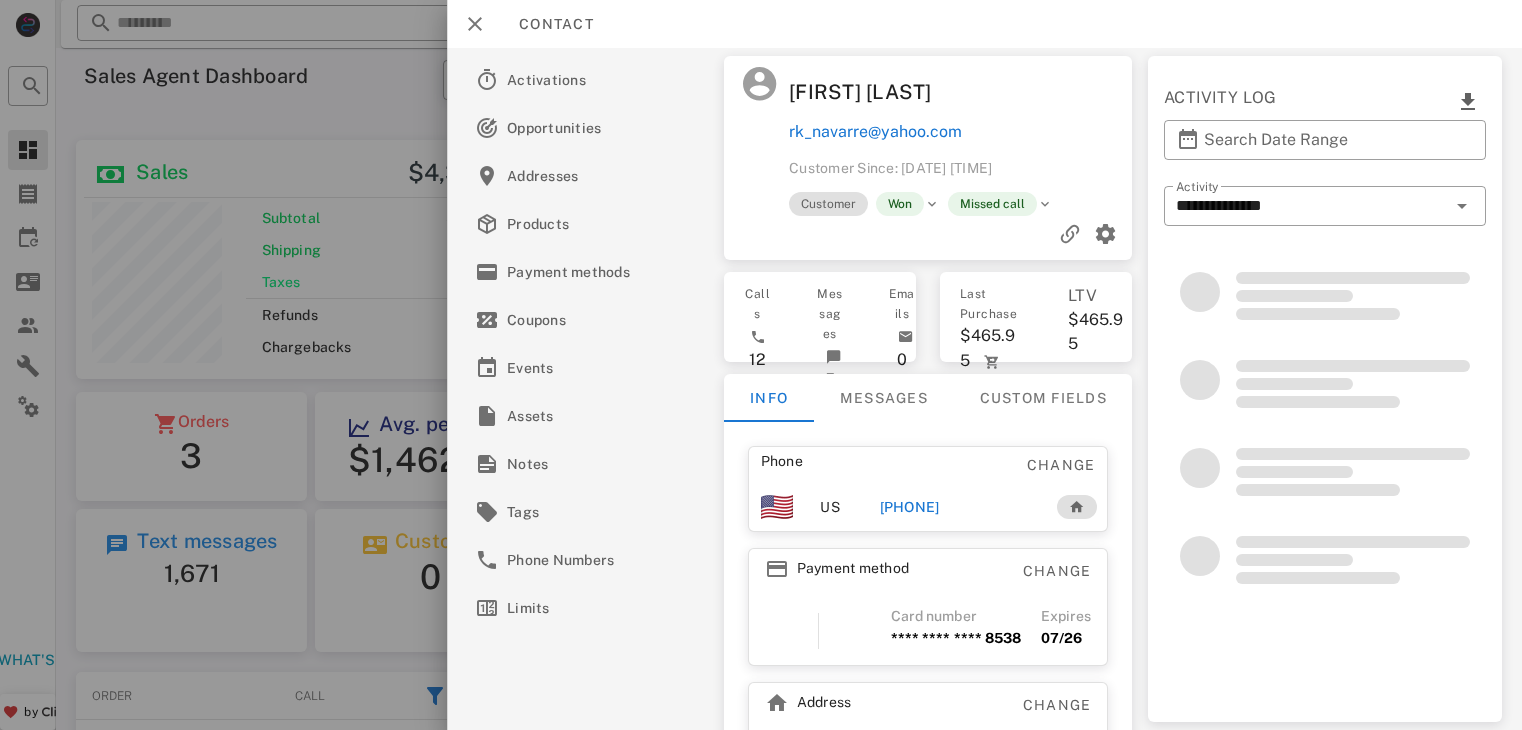scroll, scrollTop: 0, scrollLeft: 0, axis: both 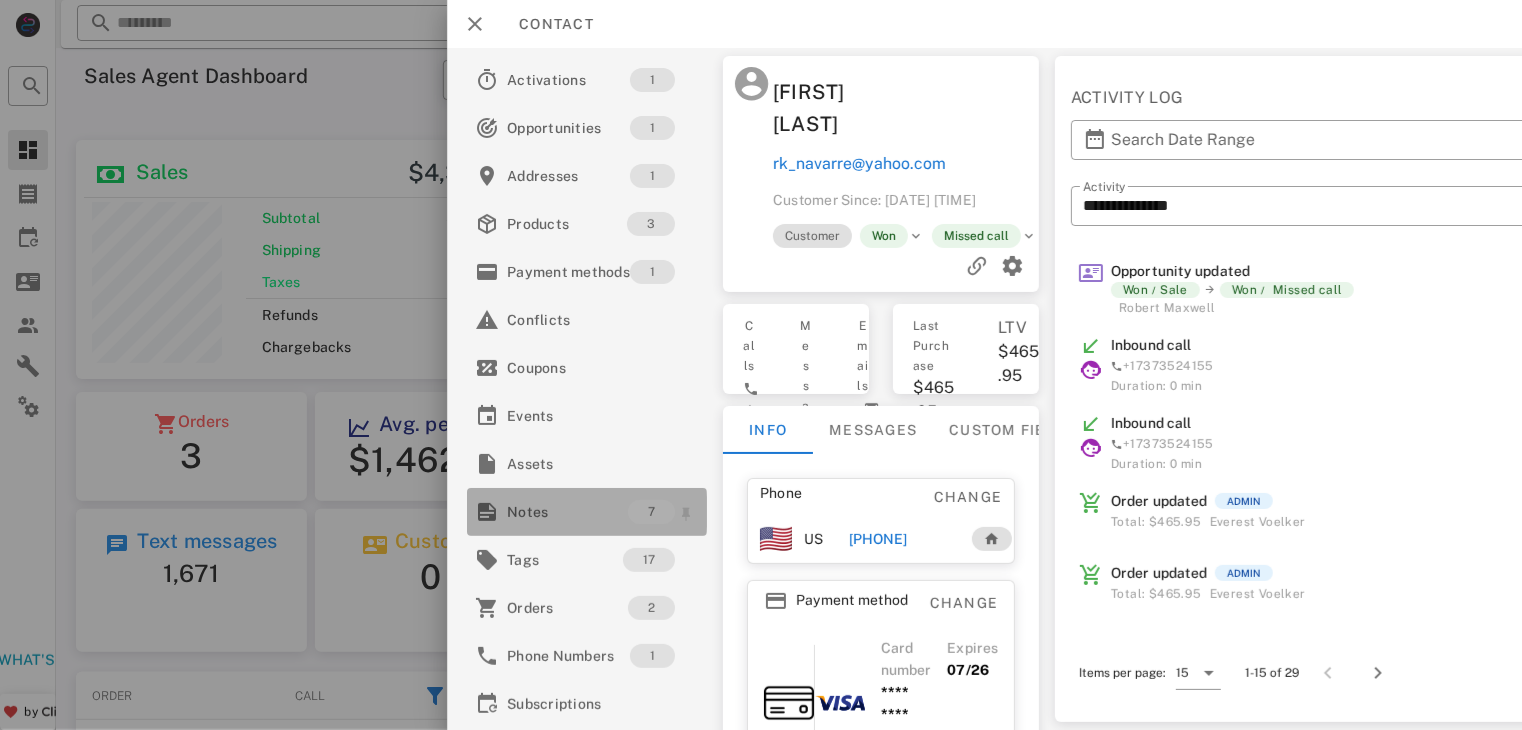 click on "Notes" at bounding box center (567, 512) 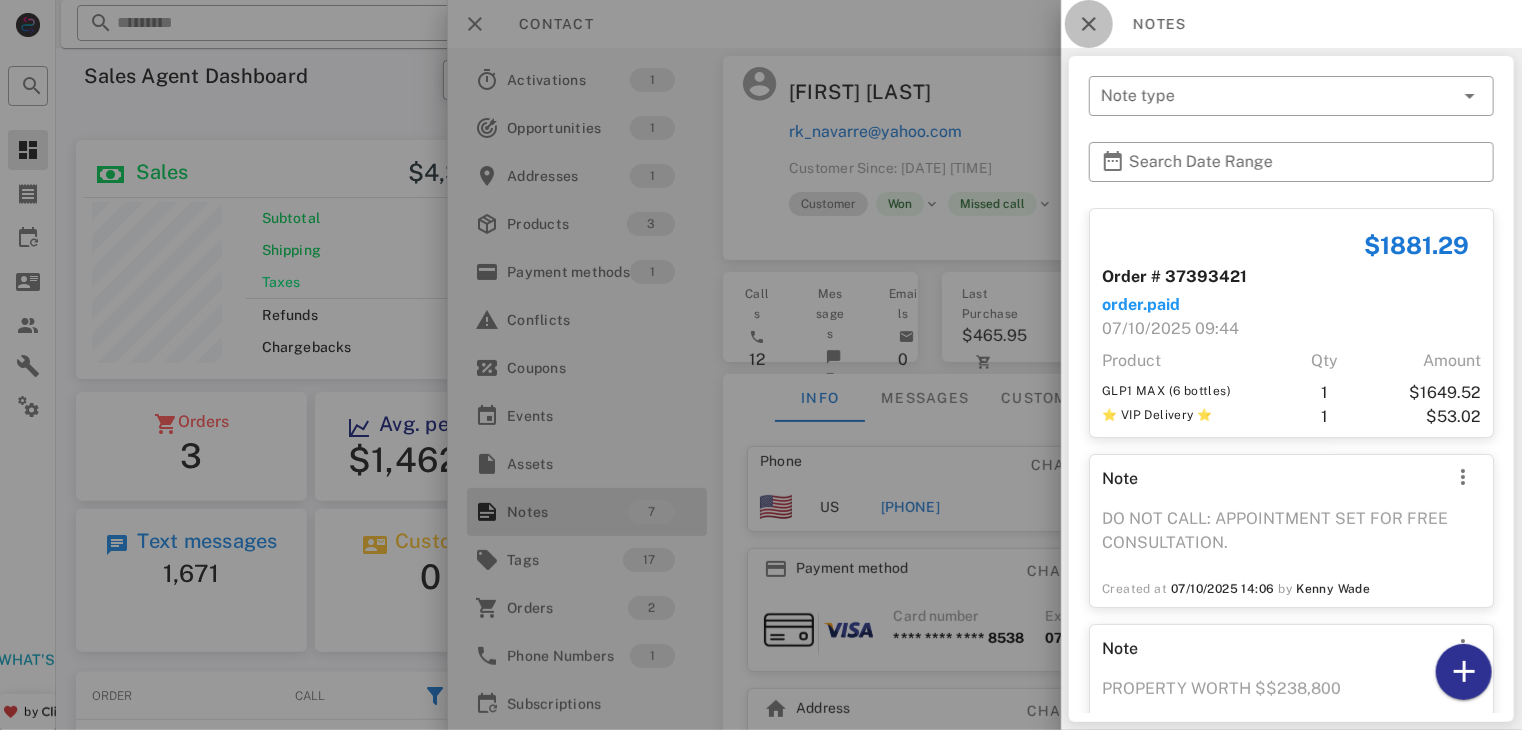 click at bounding box center [1089, 24] 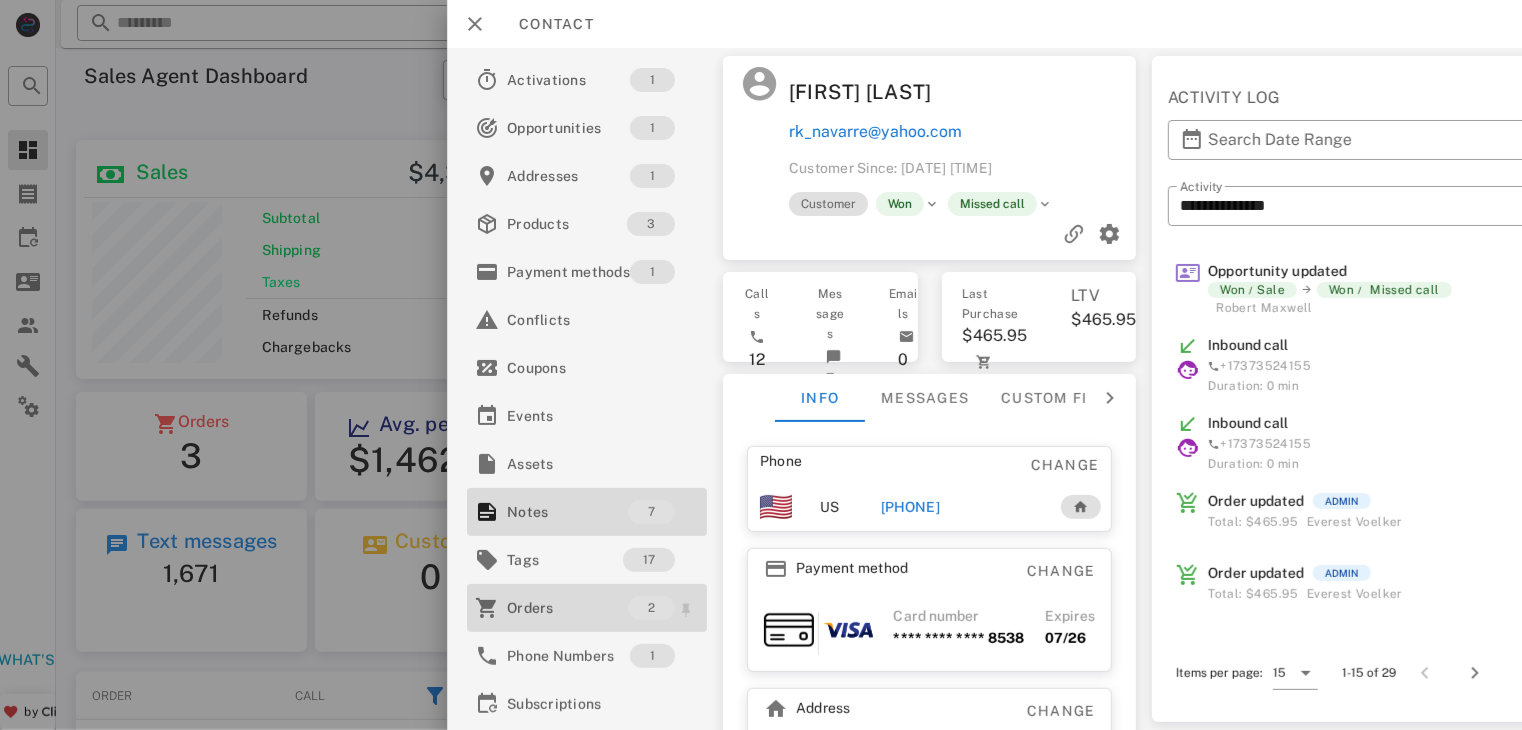 click on "Orders" at bounding box center [567, 608] 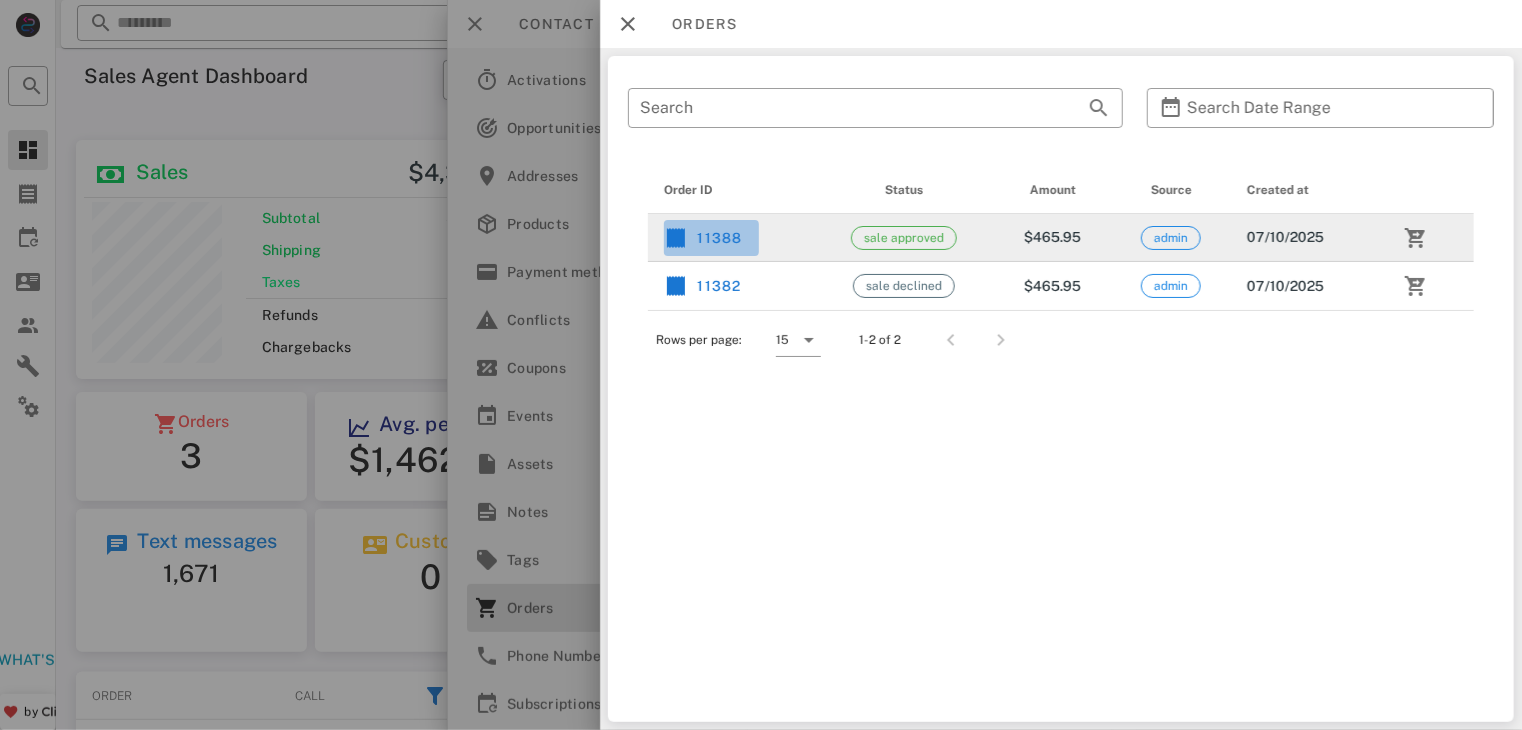 click on "11388" at bounding box center (703, 238) 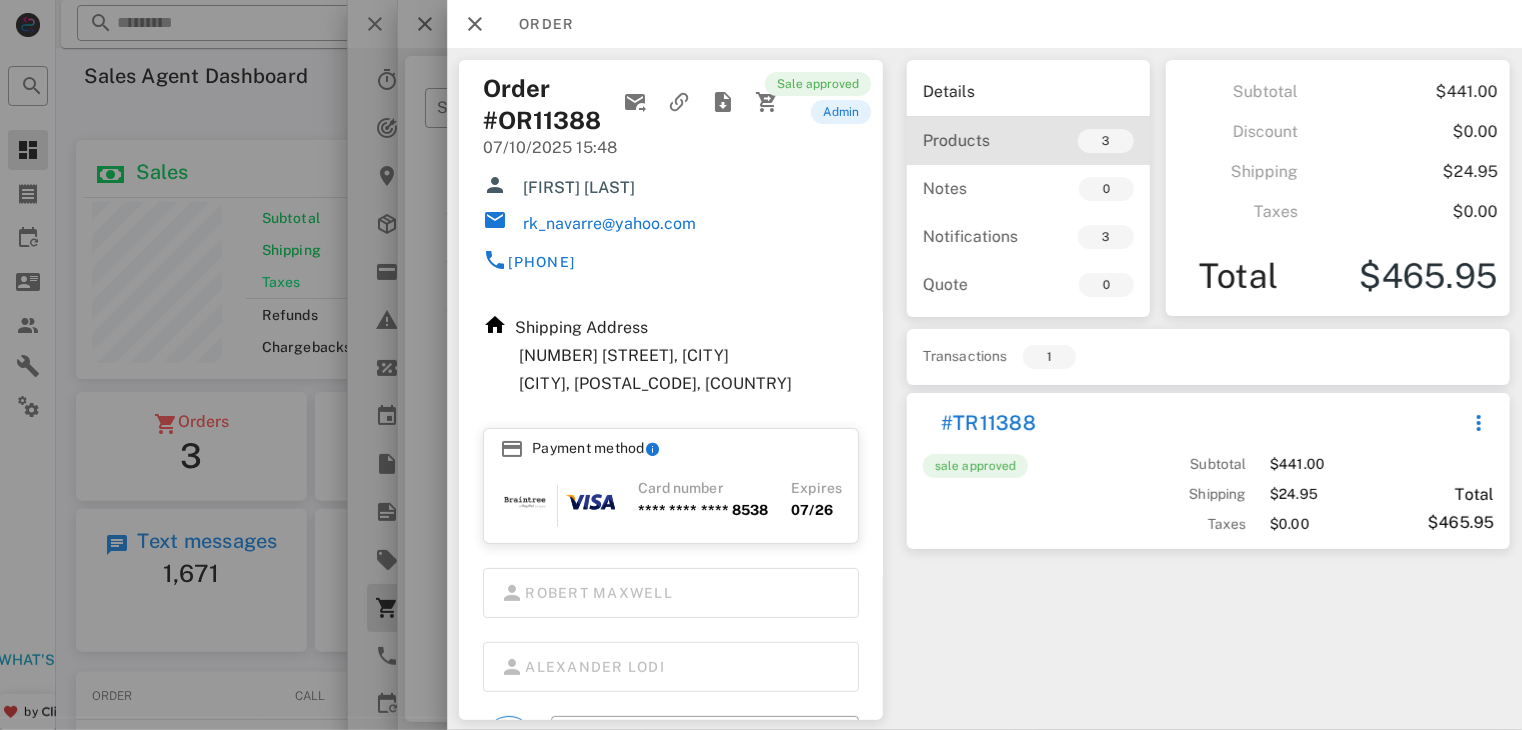 click on "3" at bounding box center [1081, 141] 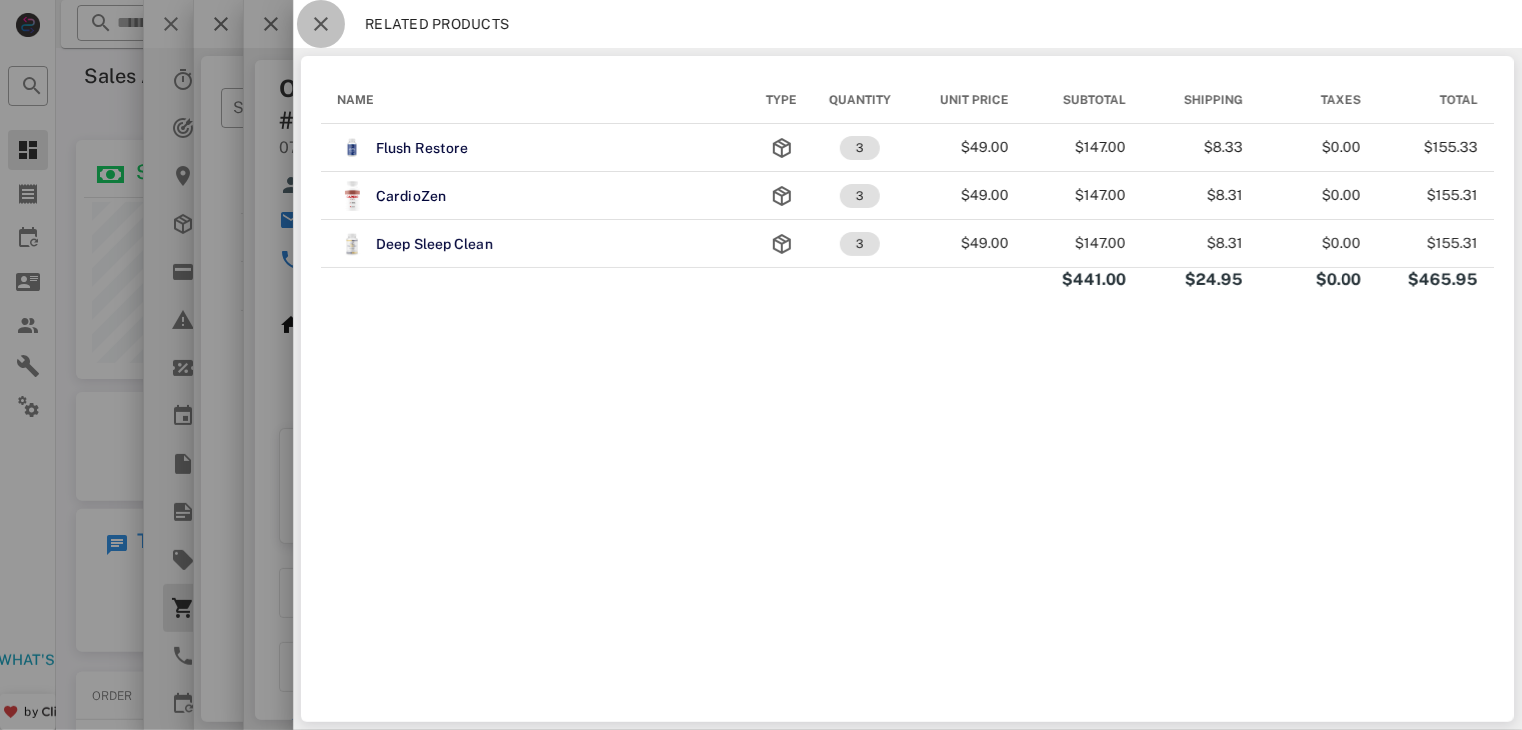 click at bounding box center [321, 24] 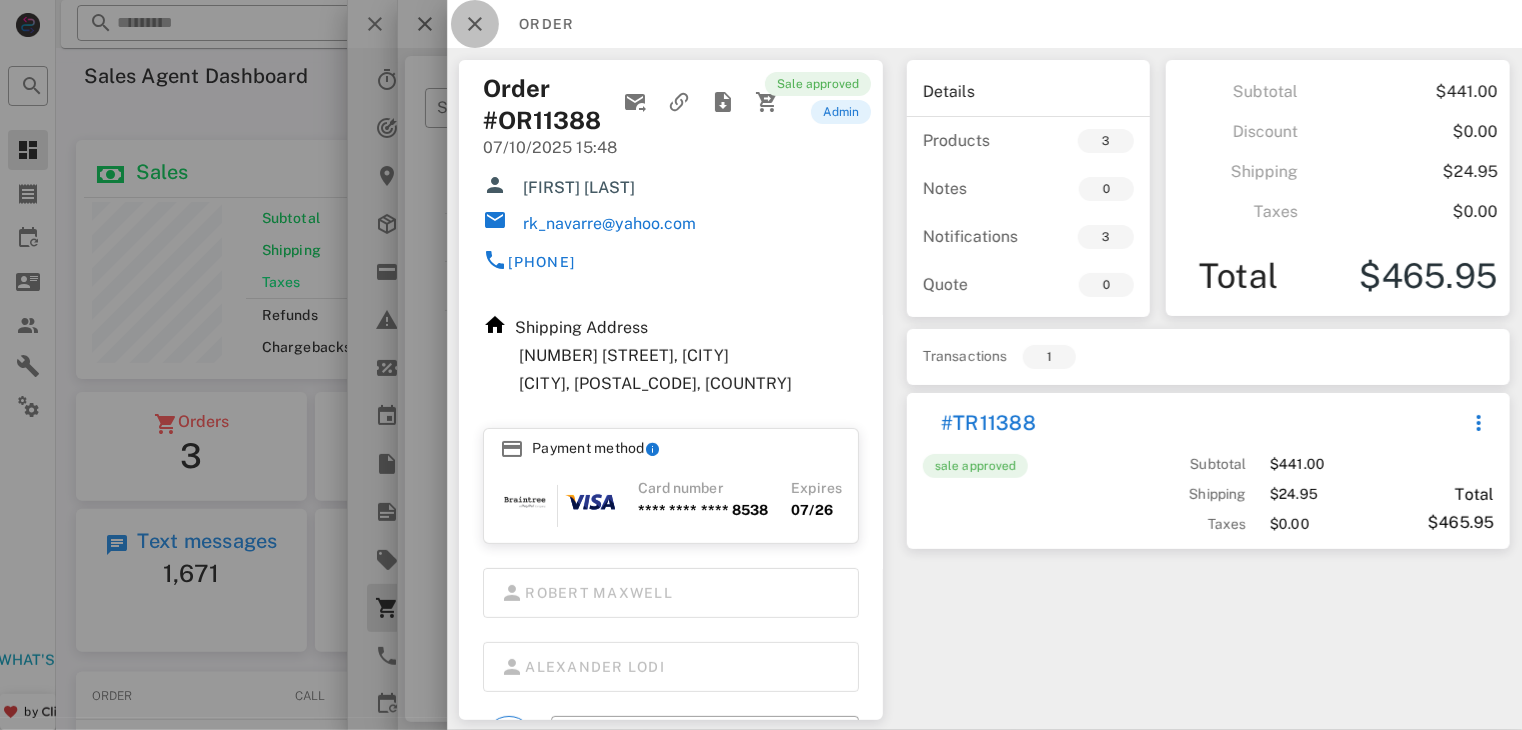 click at bounding box center (475, 24) 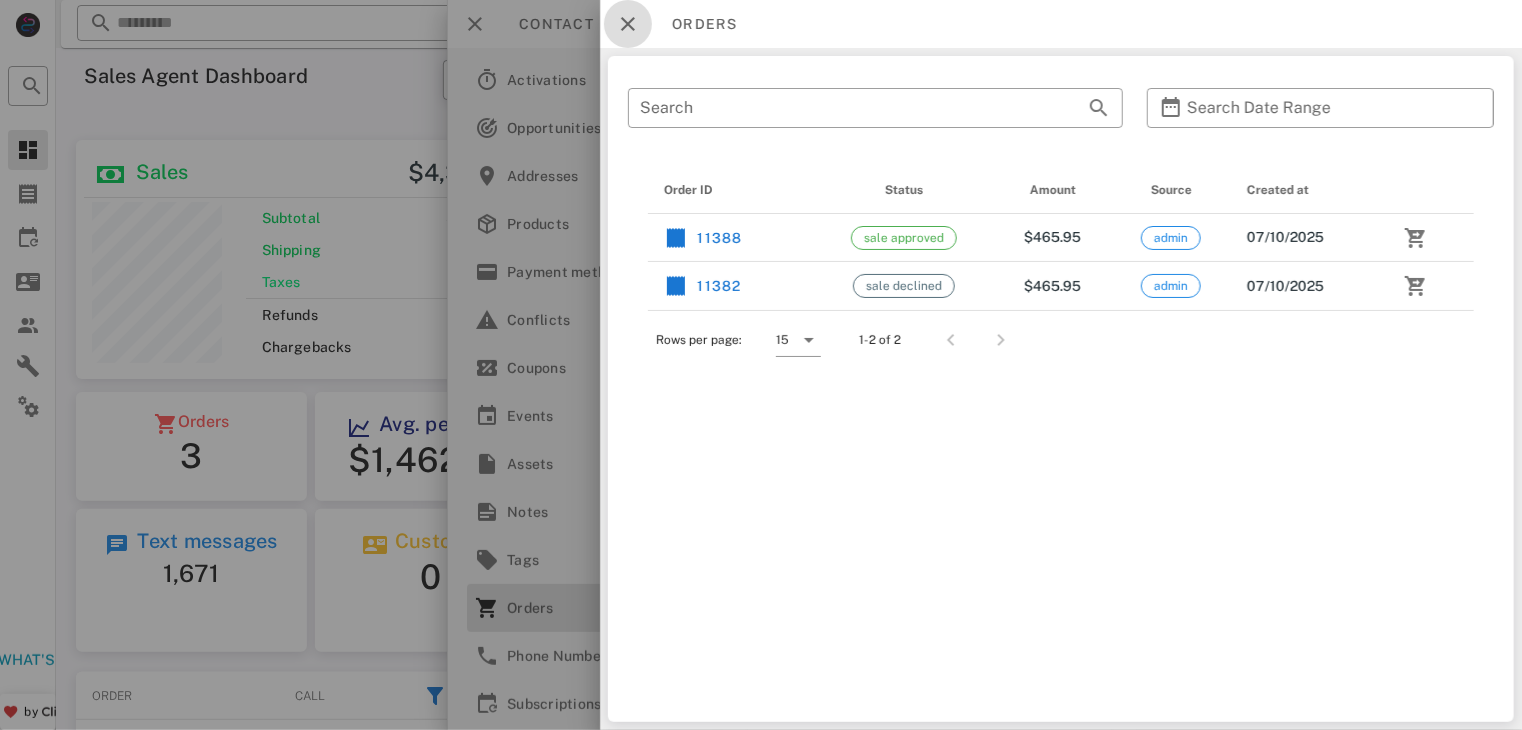 click at bounding box center (628, 24) 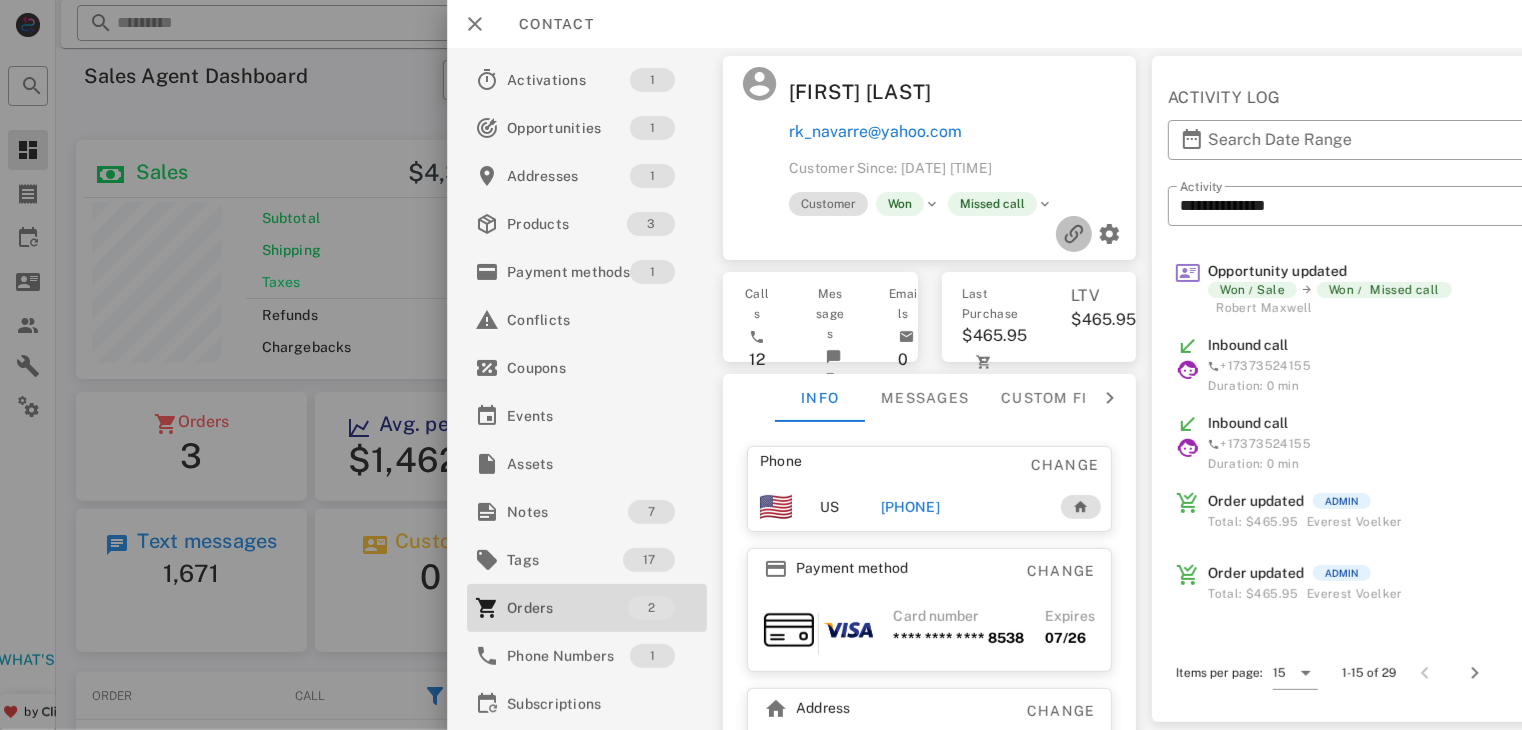 click at bounding box center (1074, 234) 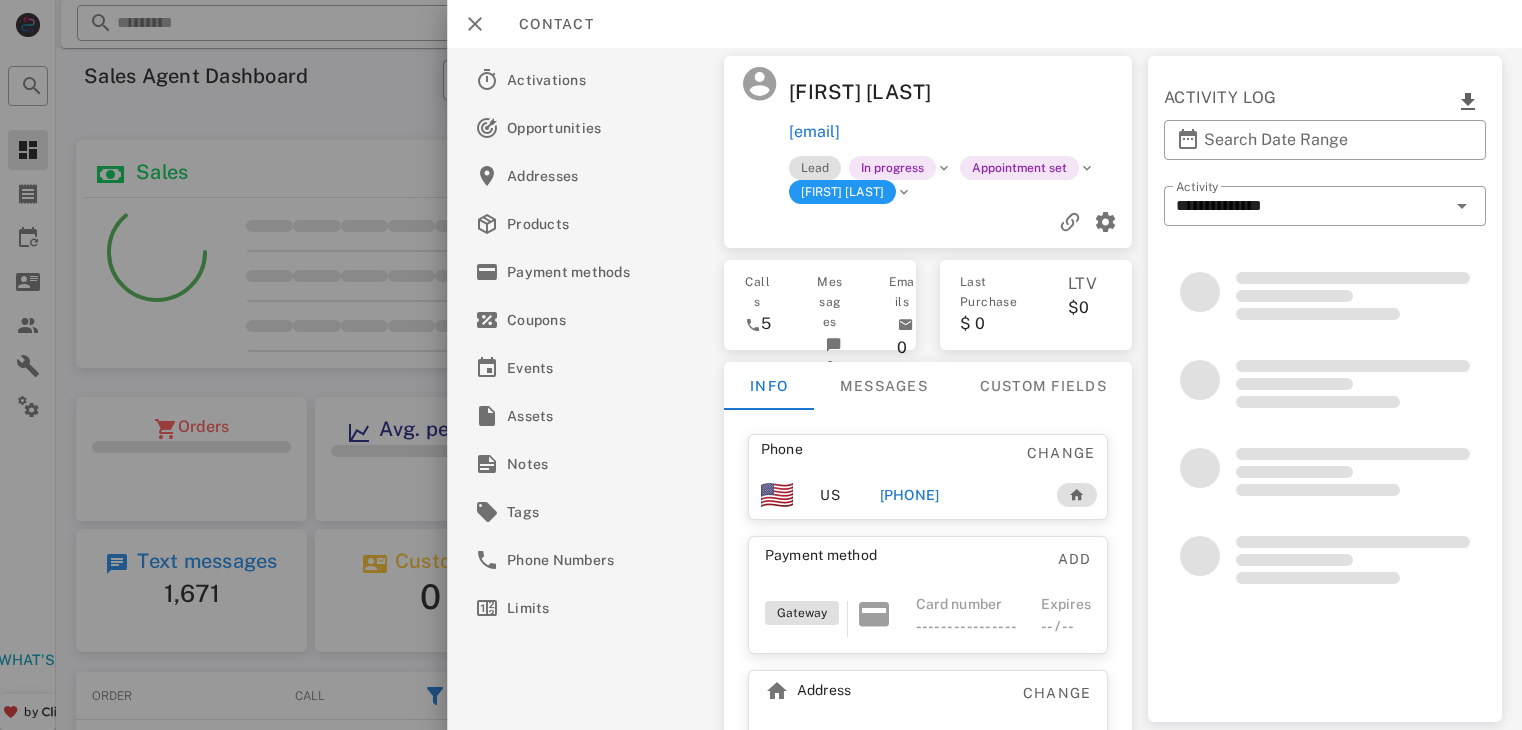 scroll, scrollTop: 0, scrollLeft: 0, axis: both 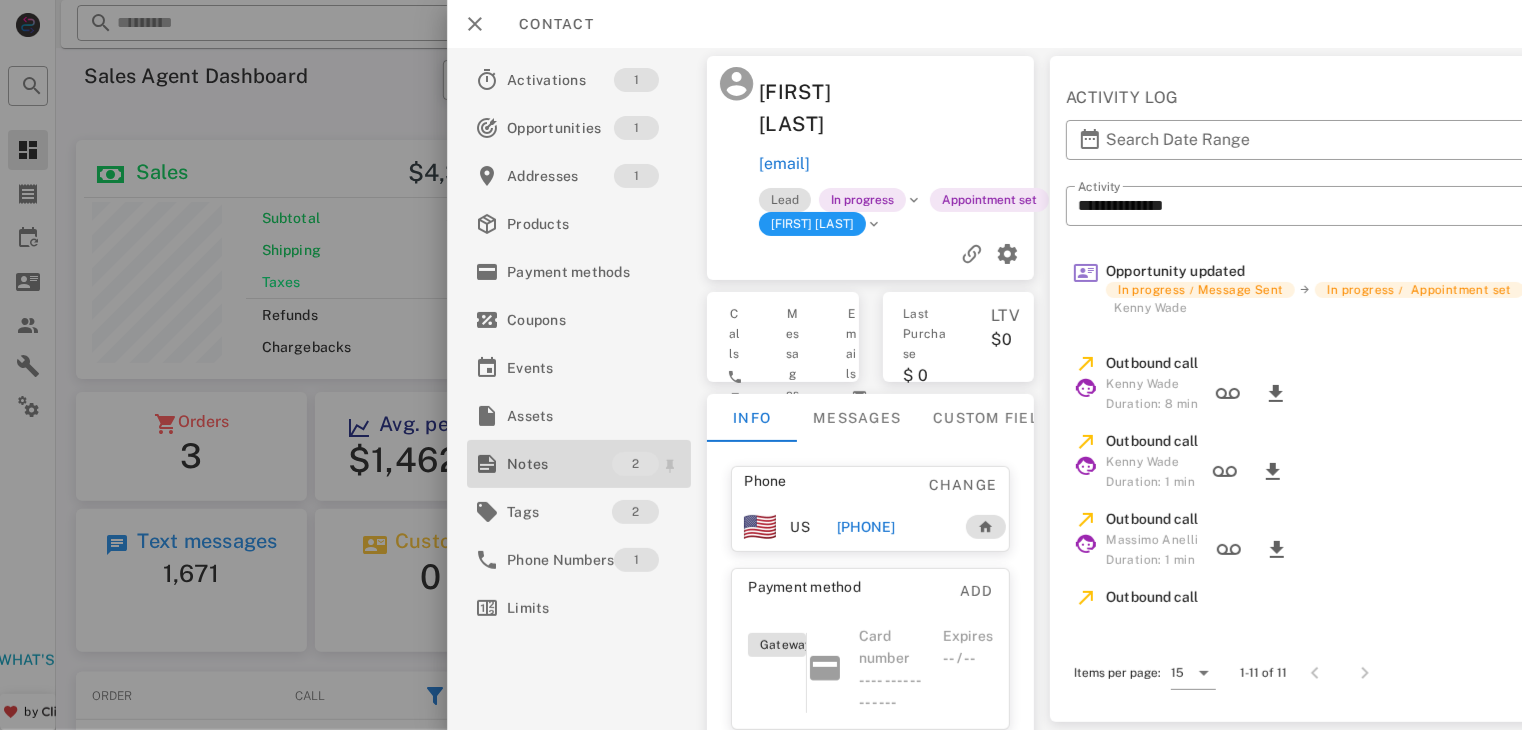 click on "Notes" at bounding box center (559, 464) 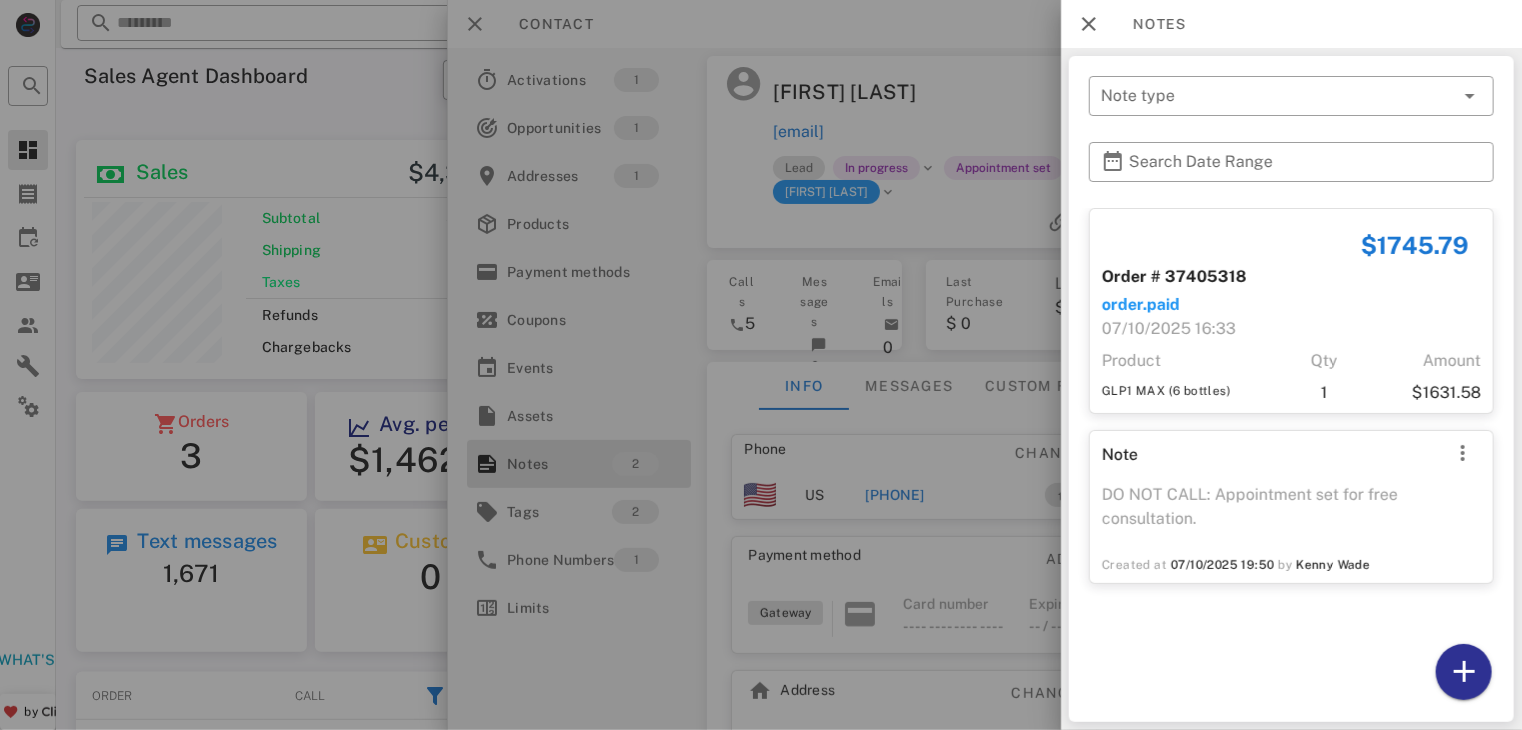 click at bounding box center (761, 365) 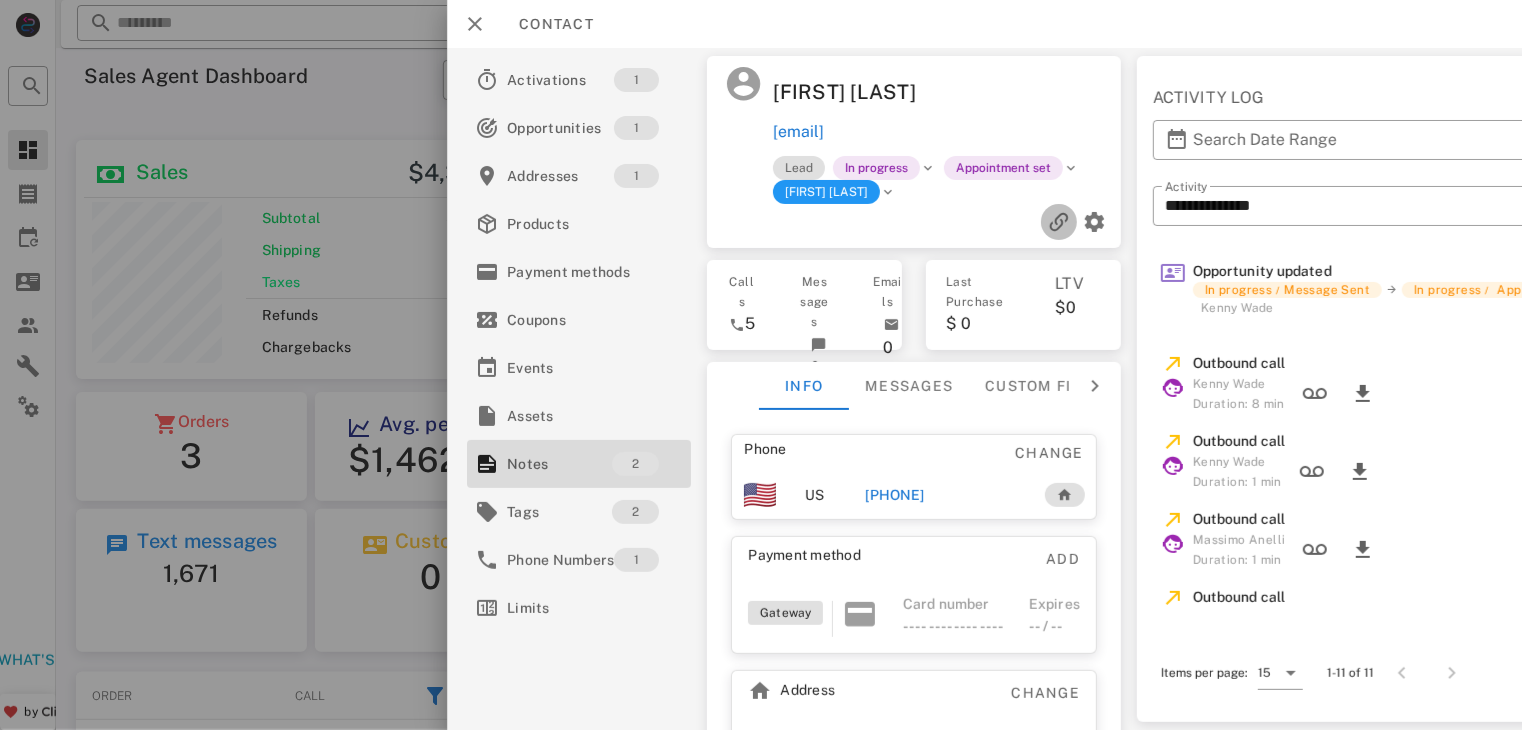 click at bounding box center (1059, 222) 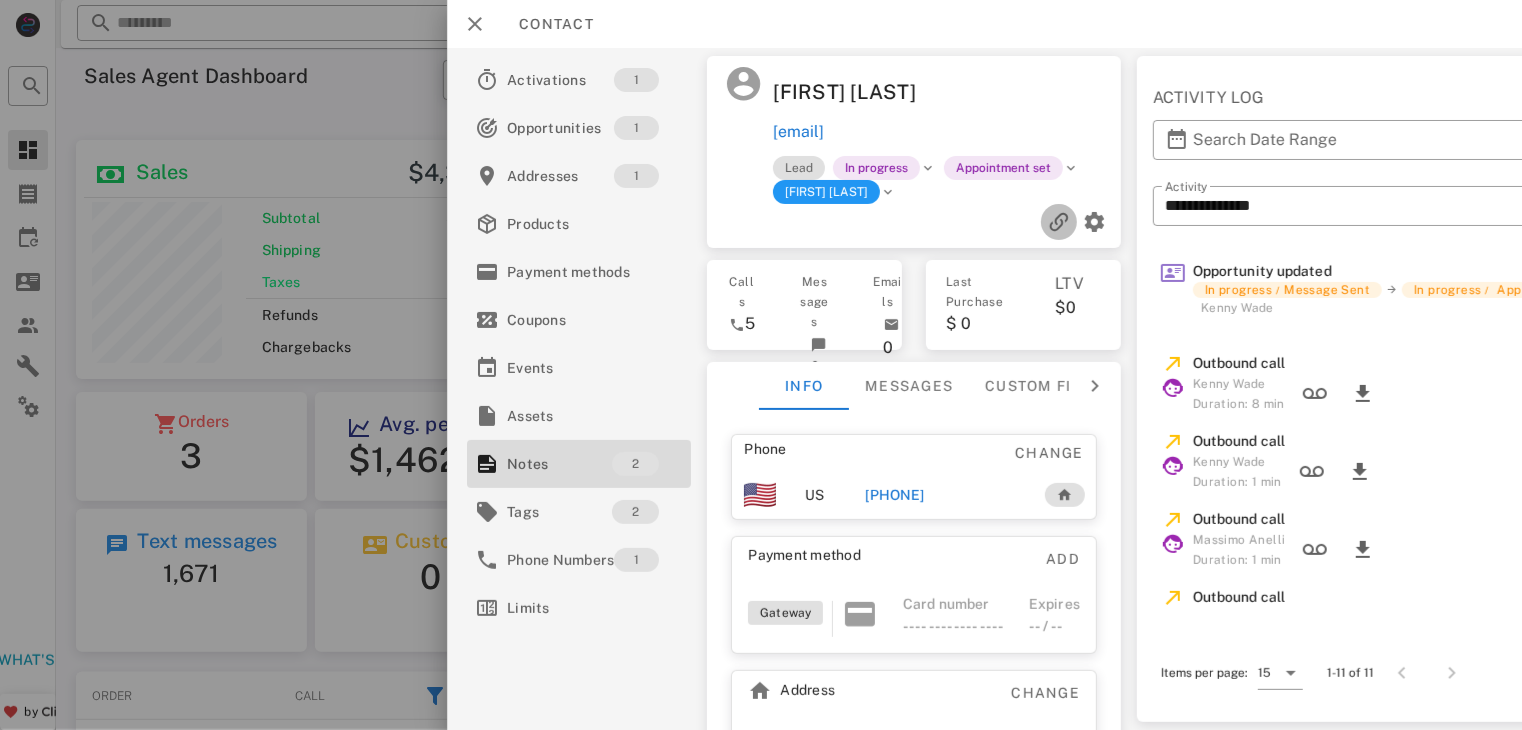 click at bounding box center (1059, 222) 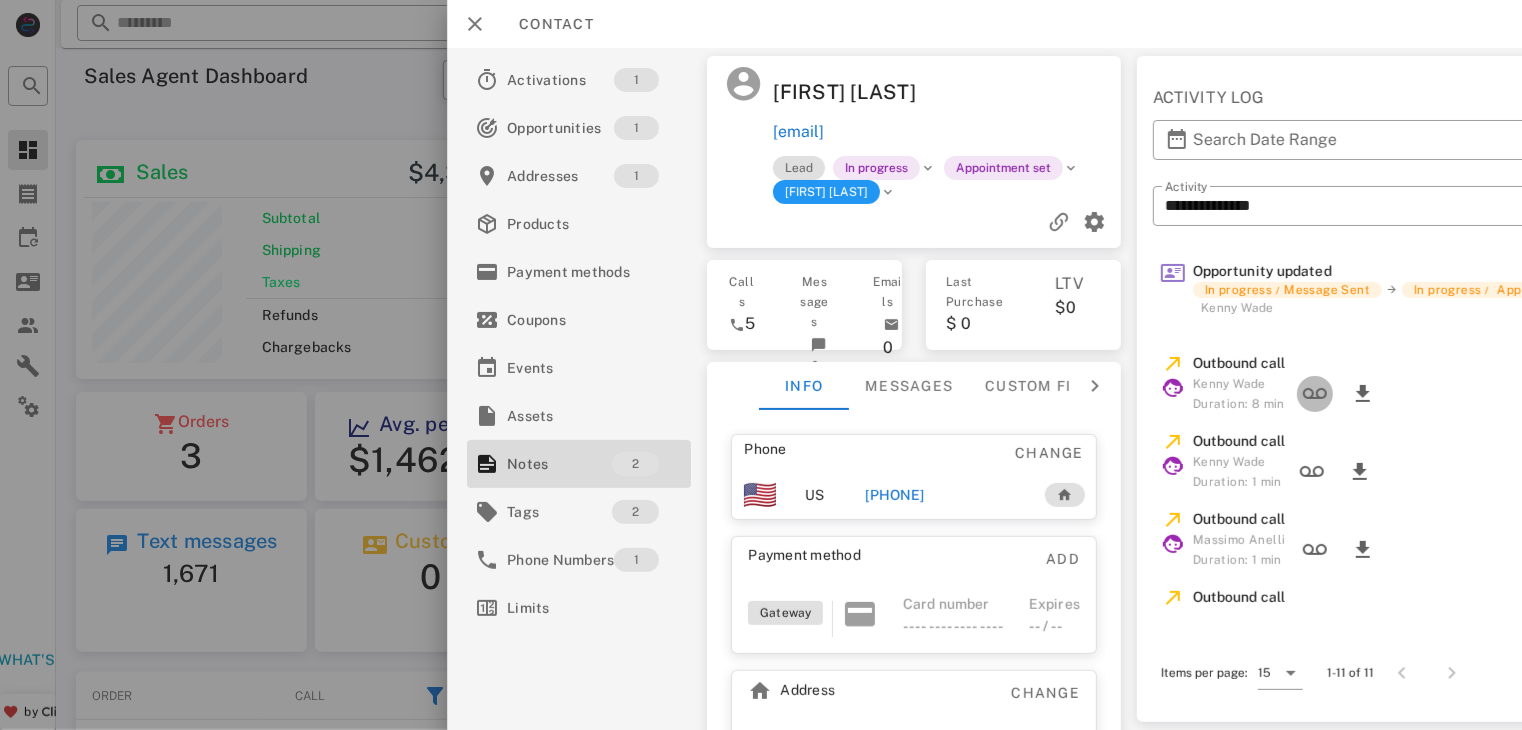 click at bounding box center [1315, 394] 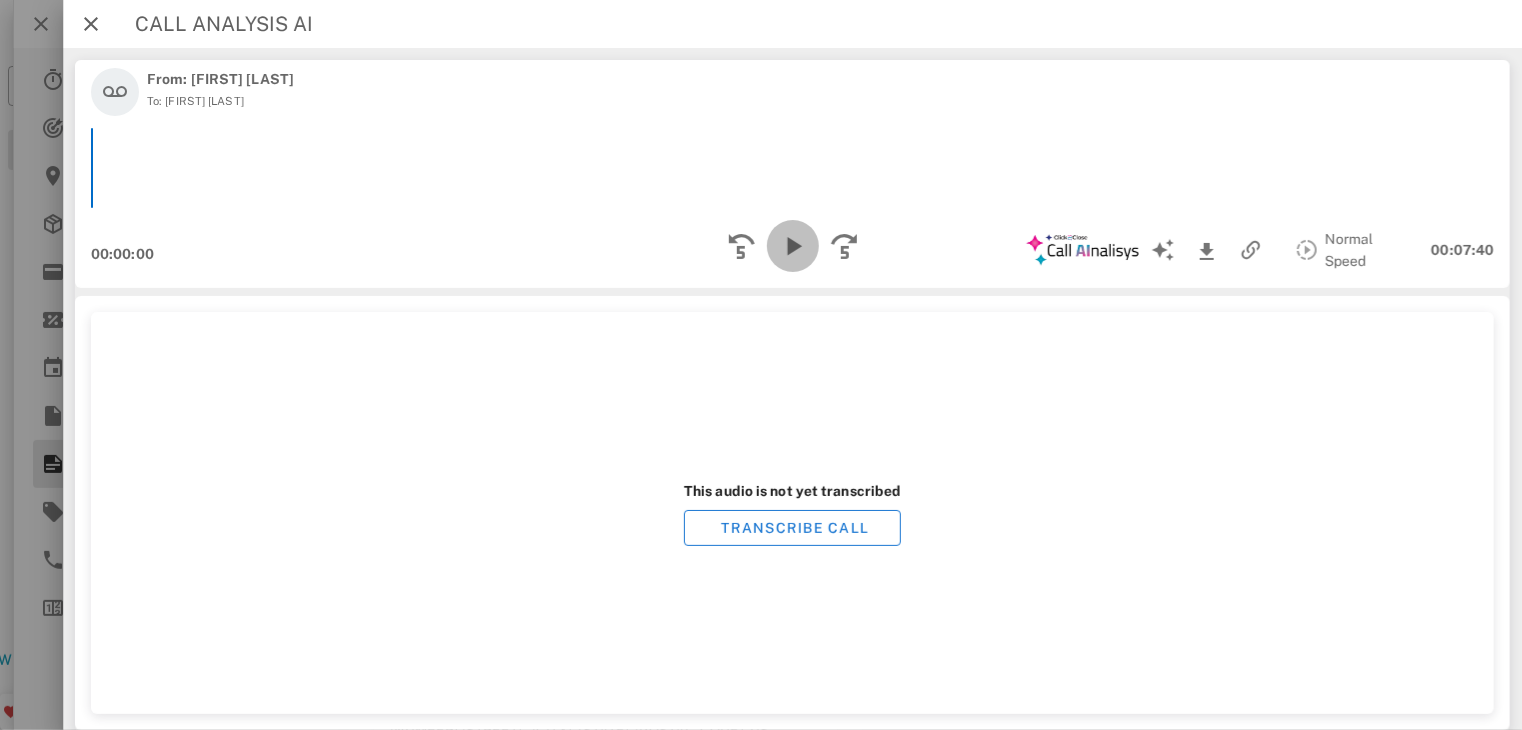 click at bounding box center [792, 246] 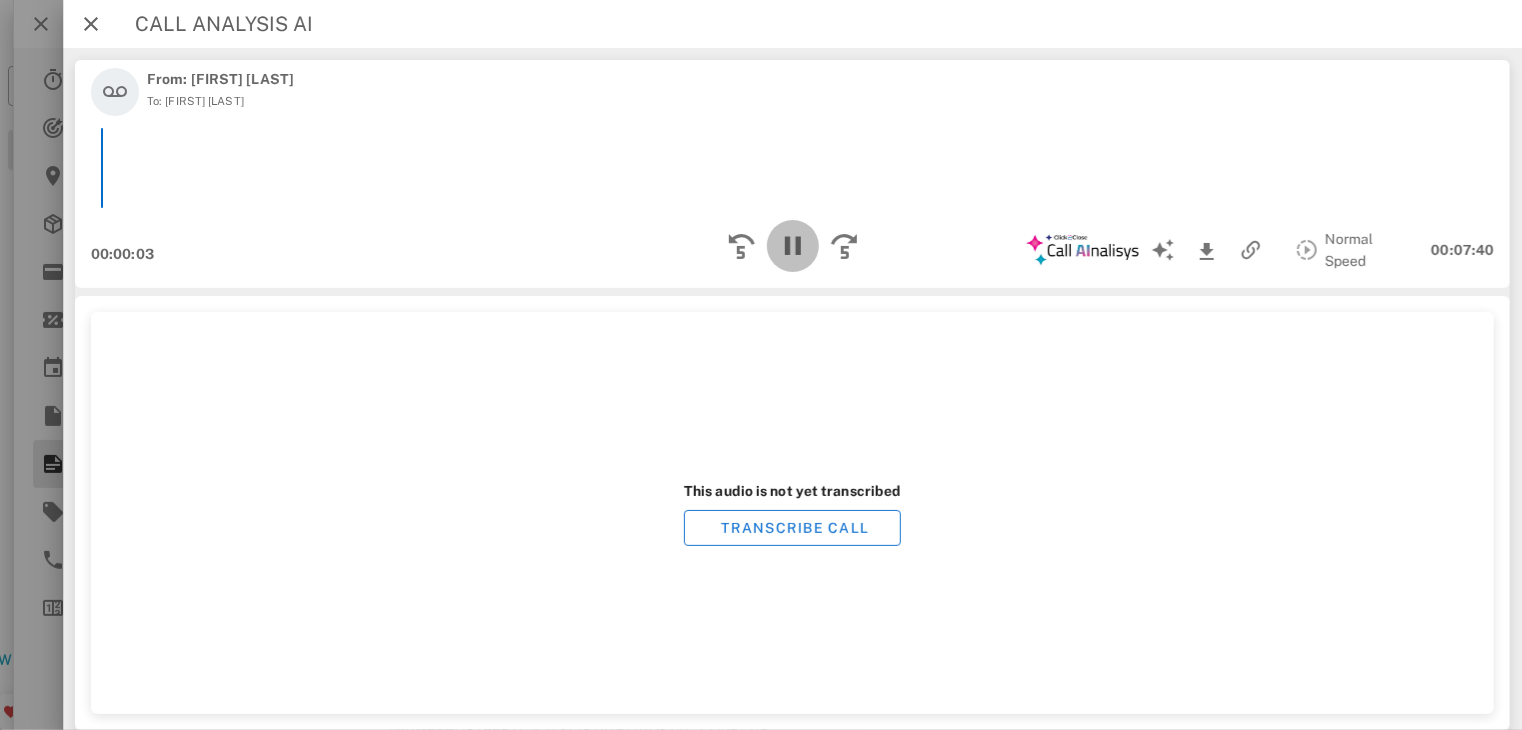 click at bounding box center [792, 246] 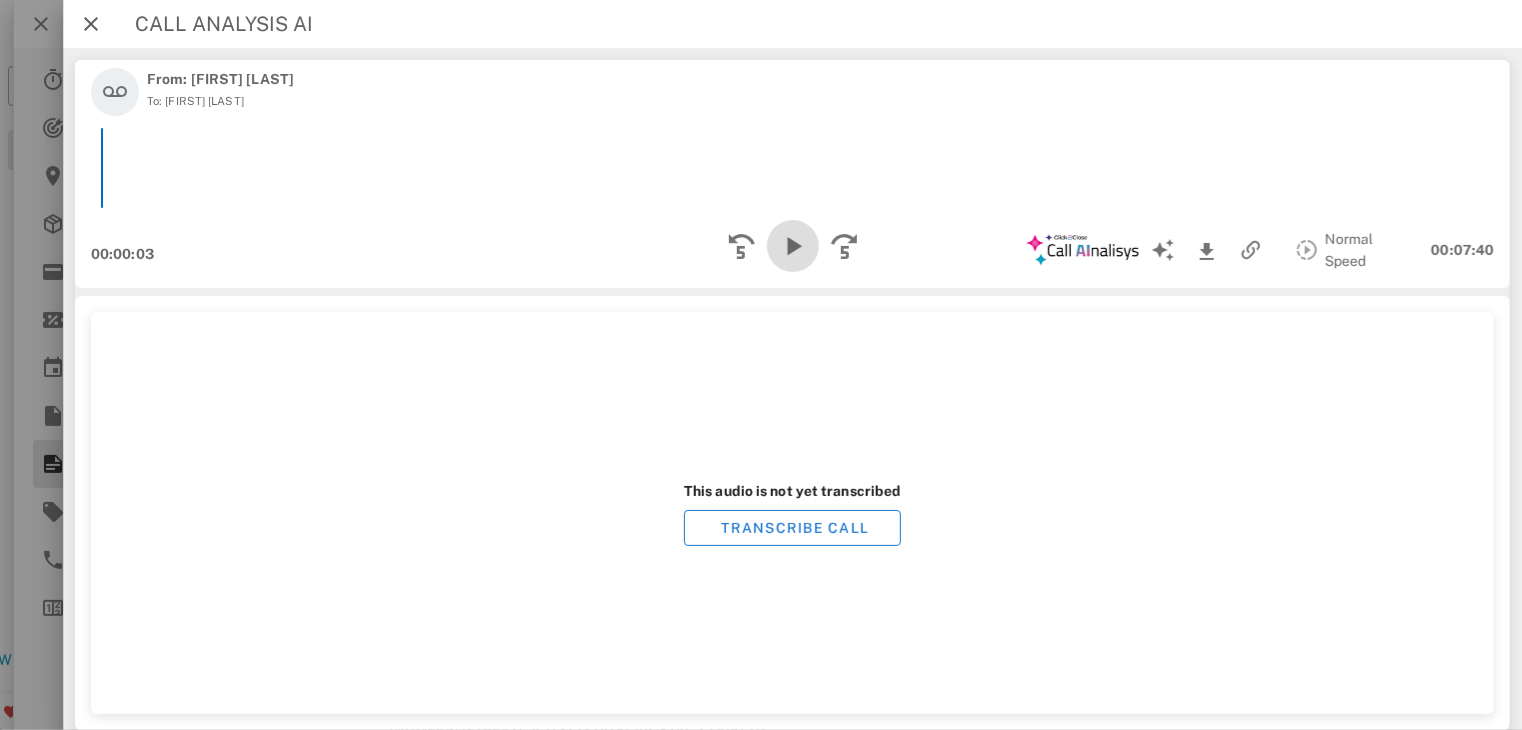 click at bounding box center (792, 246) 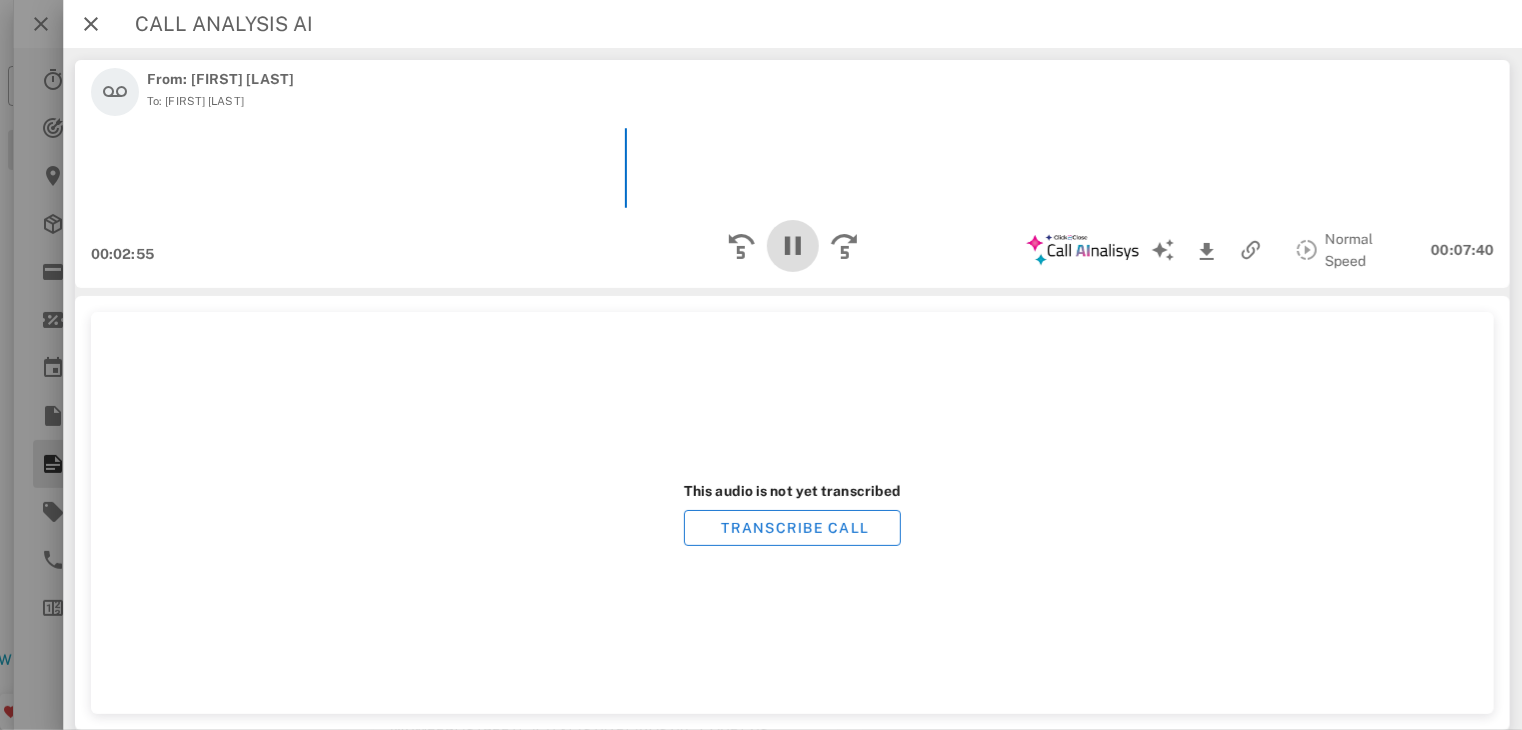 click at bounding box center [792, 246] 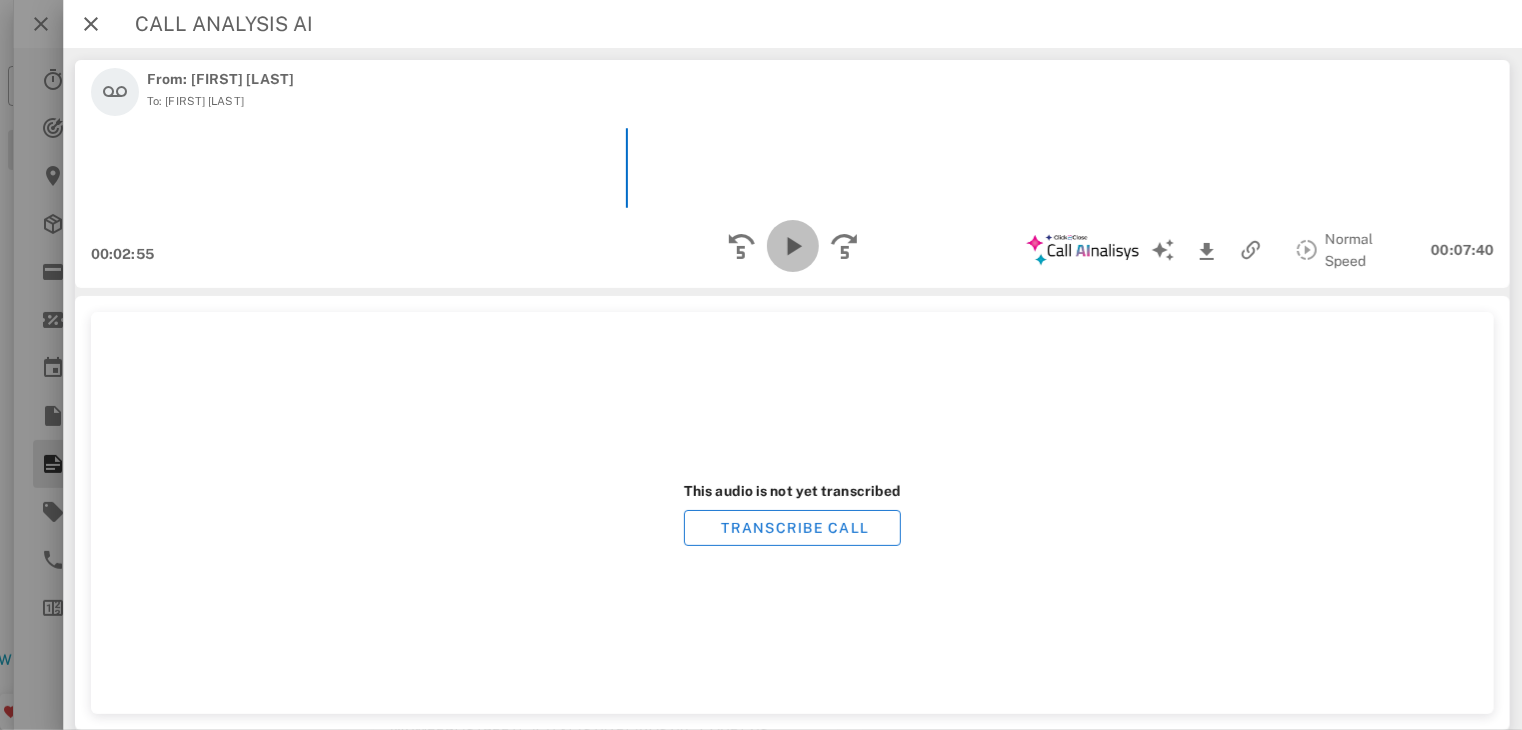 click at bounding box center [792, 246] 